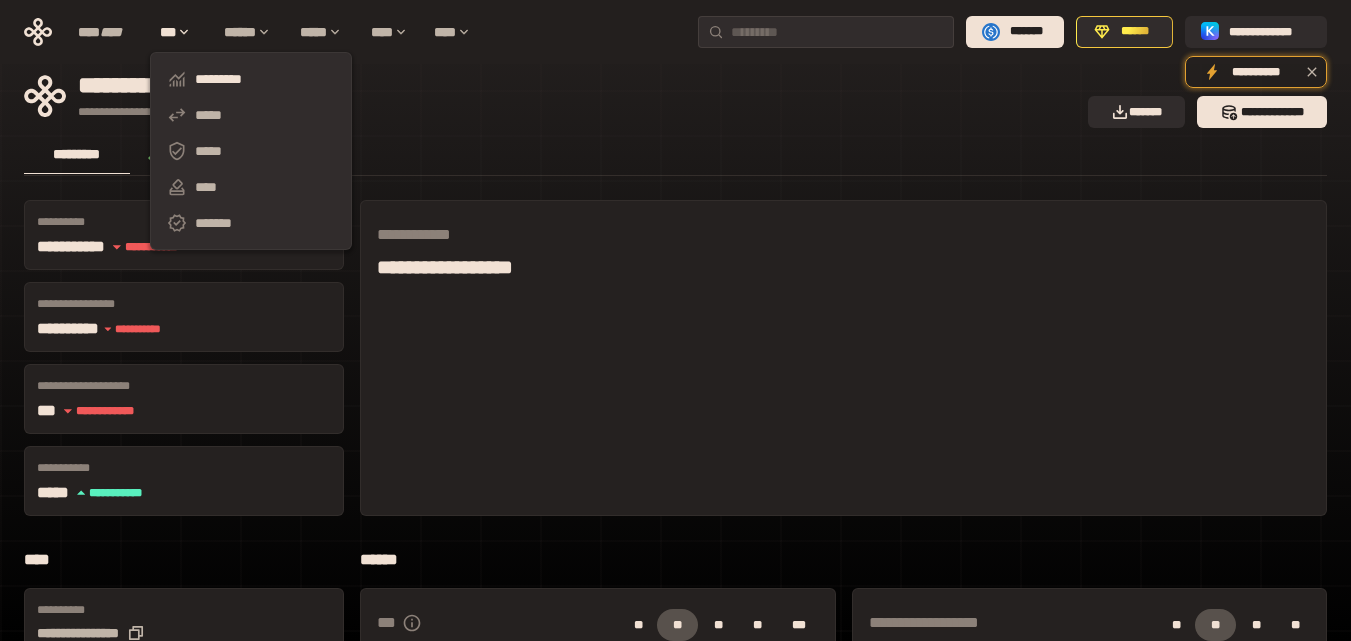 scroll, scrollTop: 0, scrollLeft: 0, axis: both 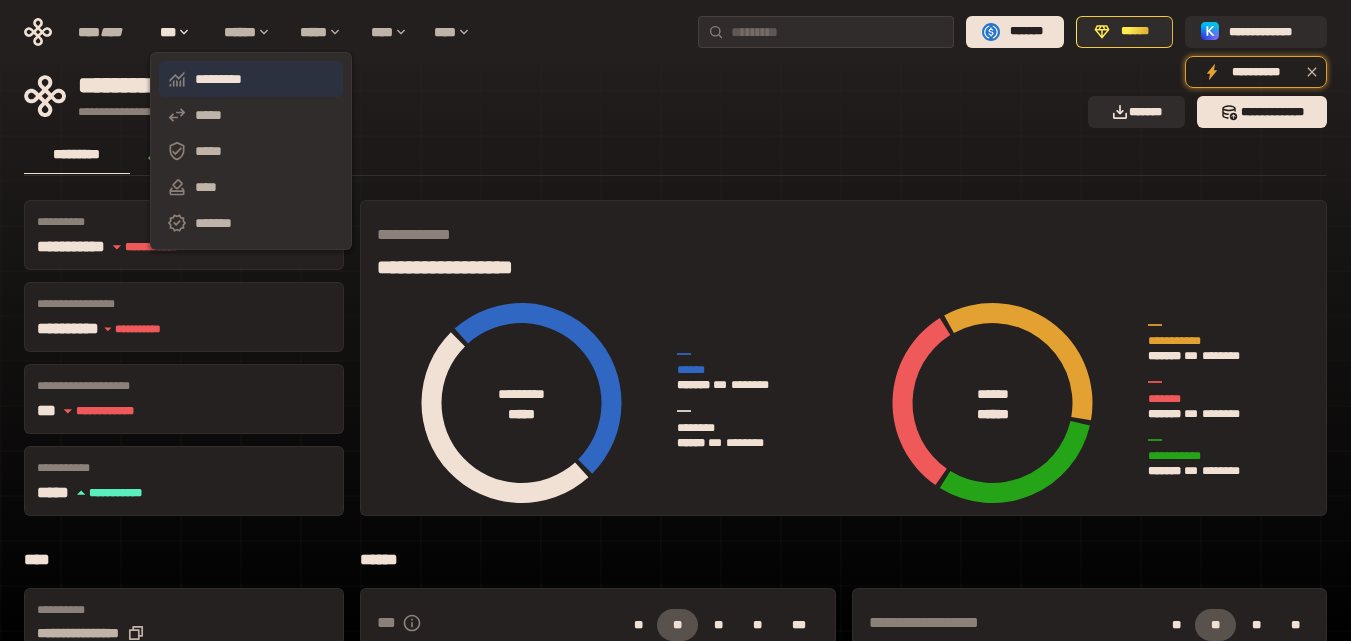 click on "*********" at bounding box center (251, 79) 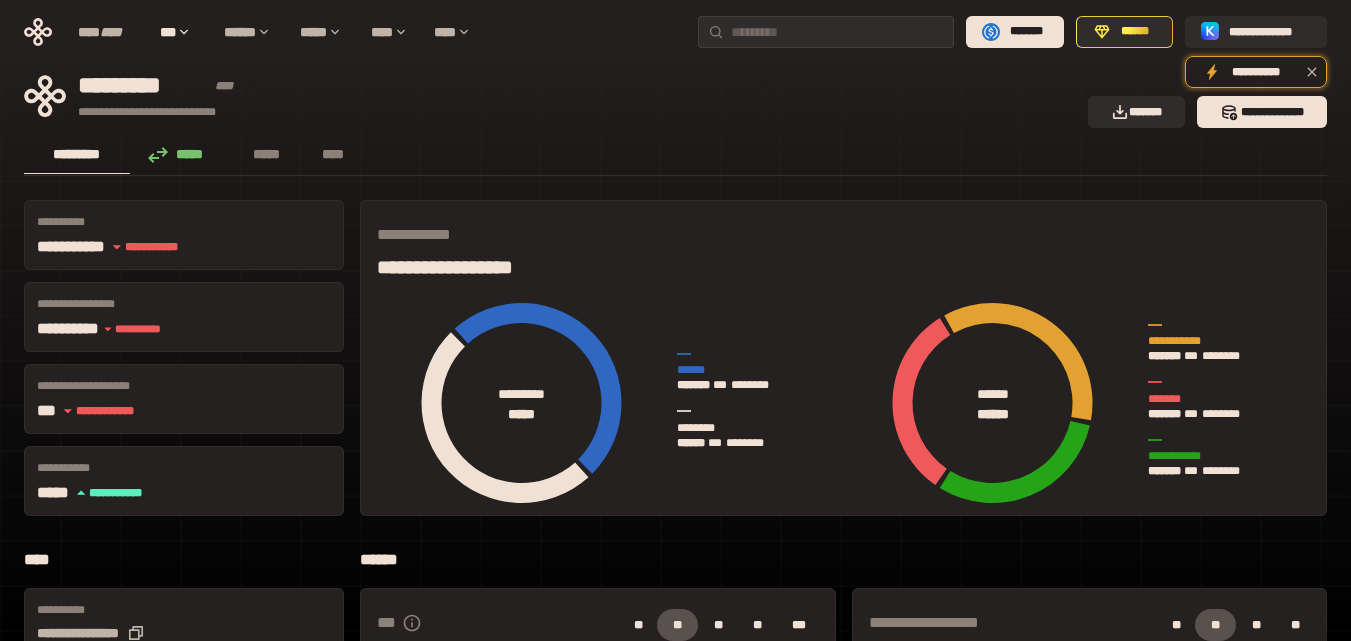 click on "*****" at bounding box center [181, 154] 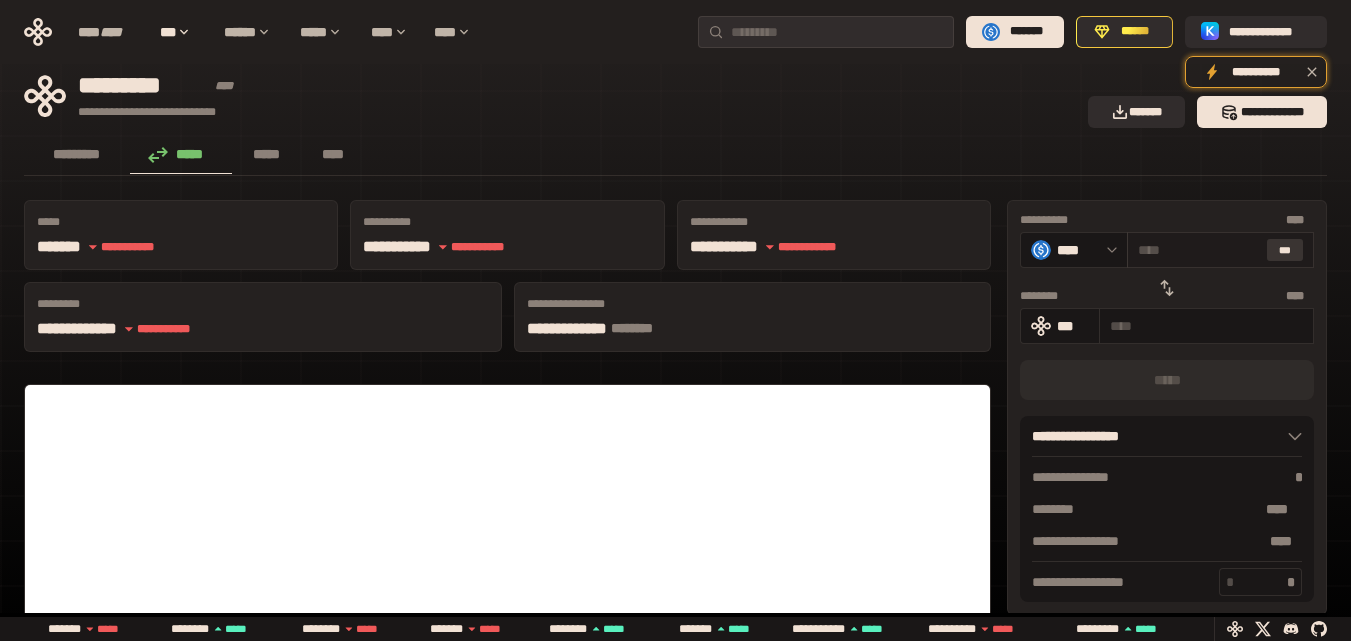 click on "***" at bounding box center (1285, 250) 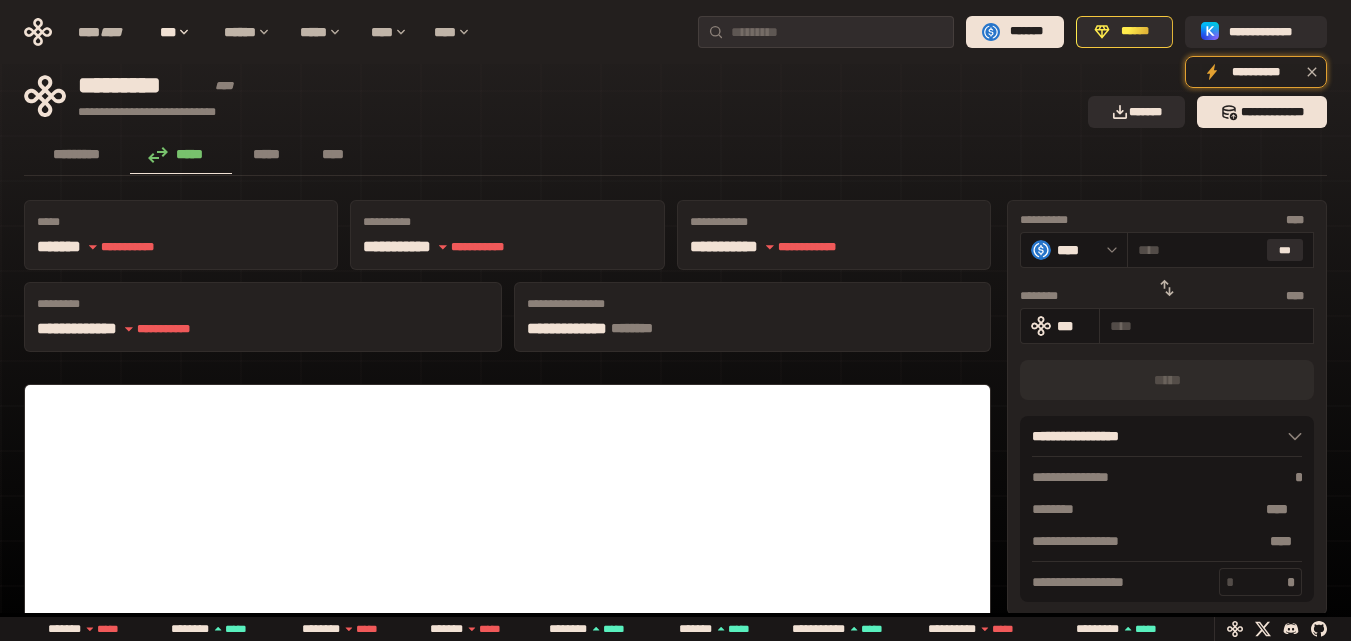 click 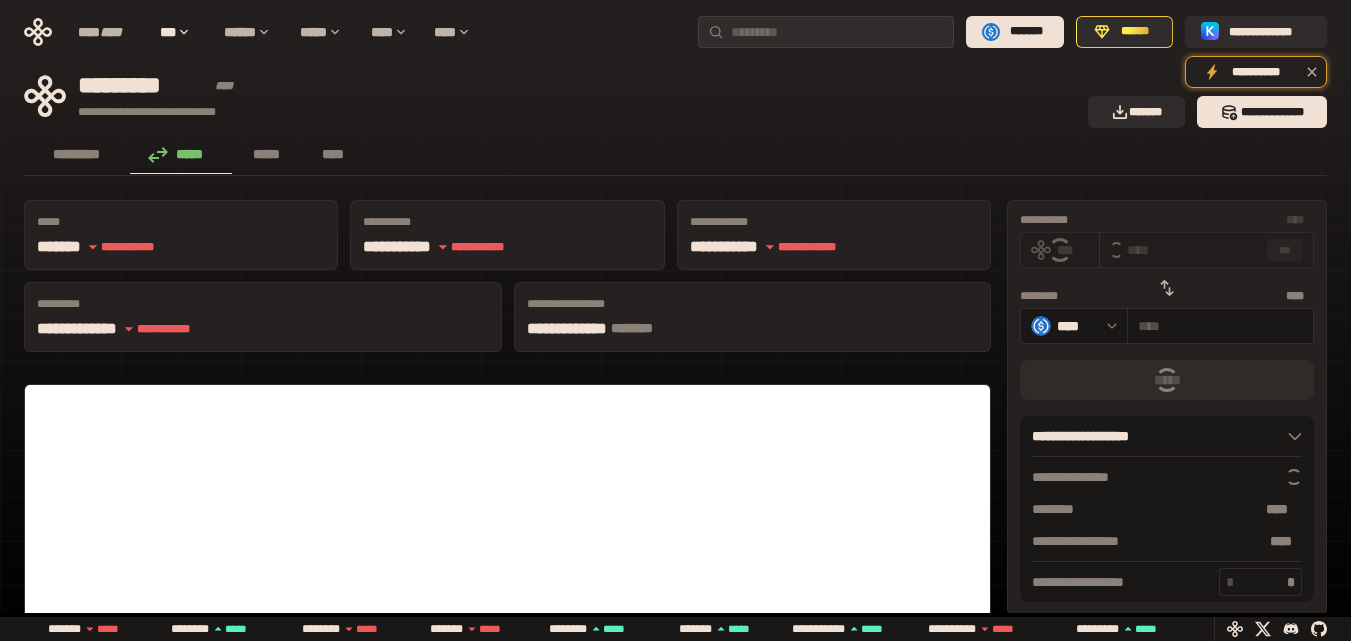 click on "* ** ***" at bounding box center (1206, 250) 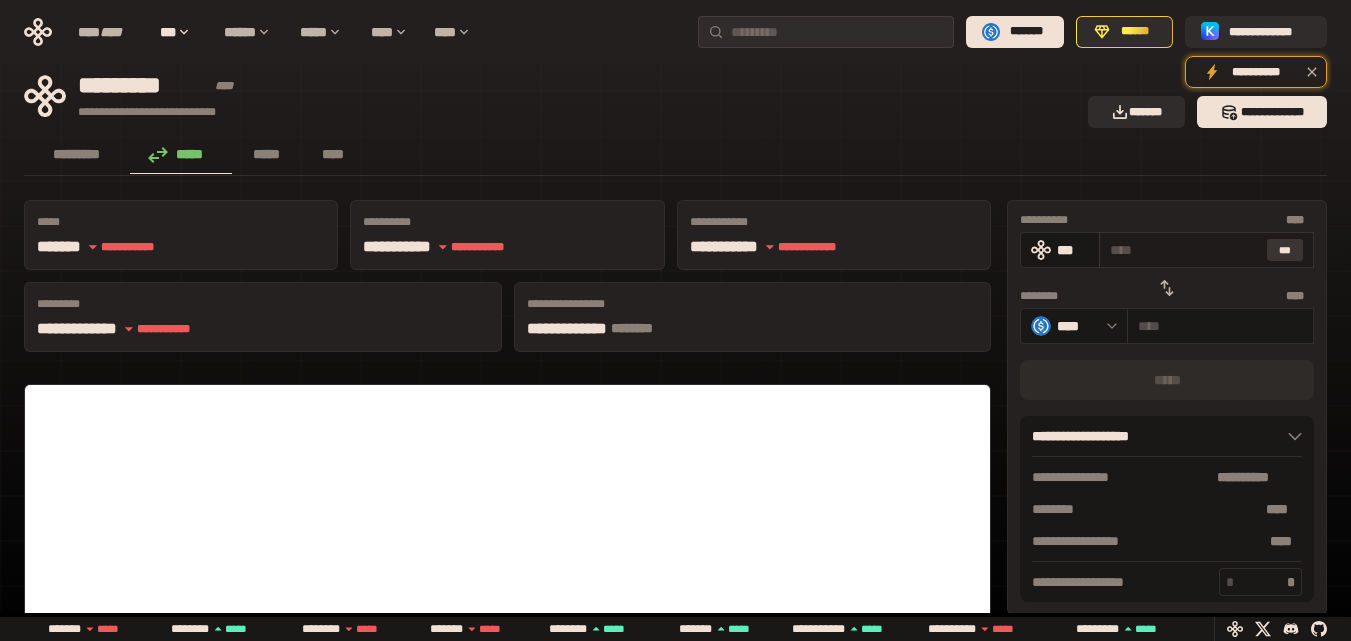 click on "***" at bounding box center (1285, 250) 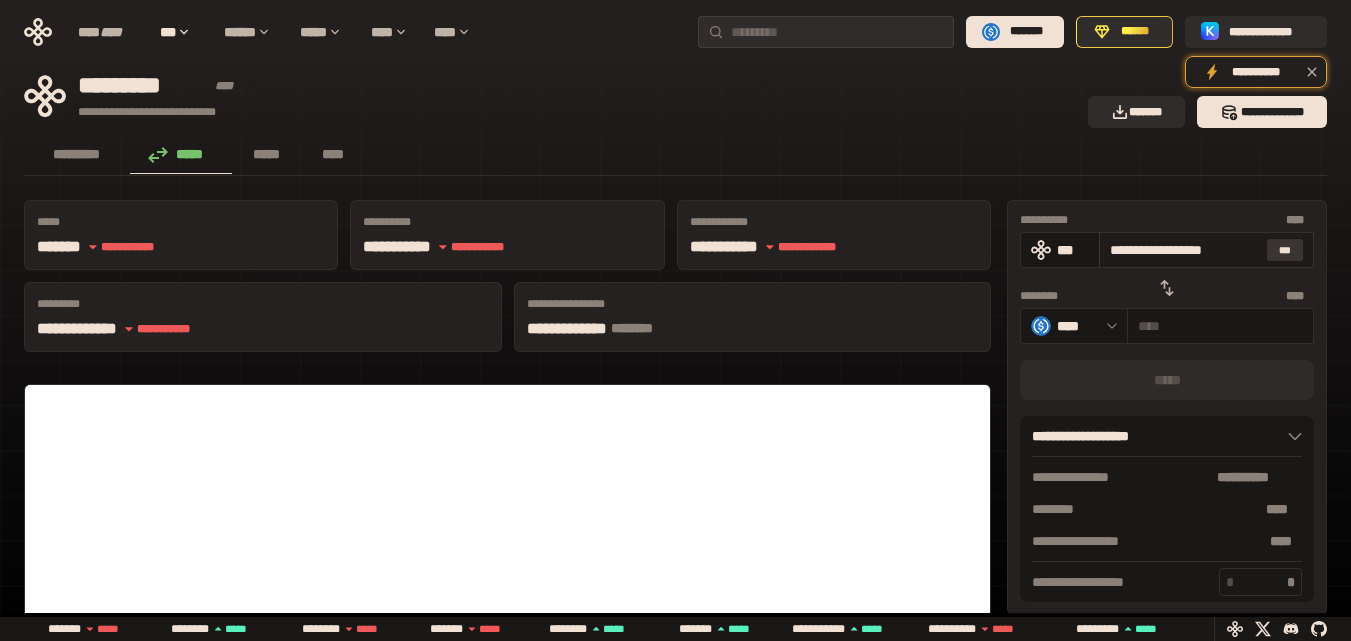 type on "**********" 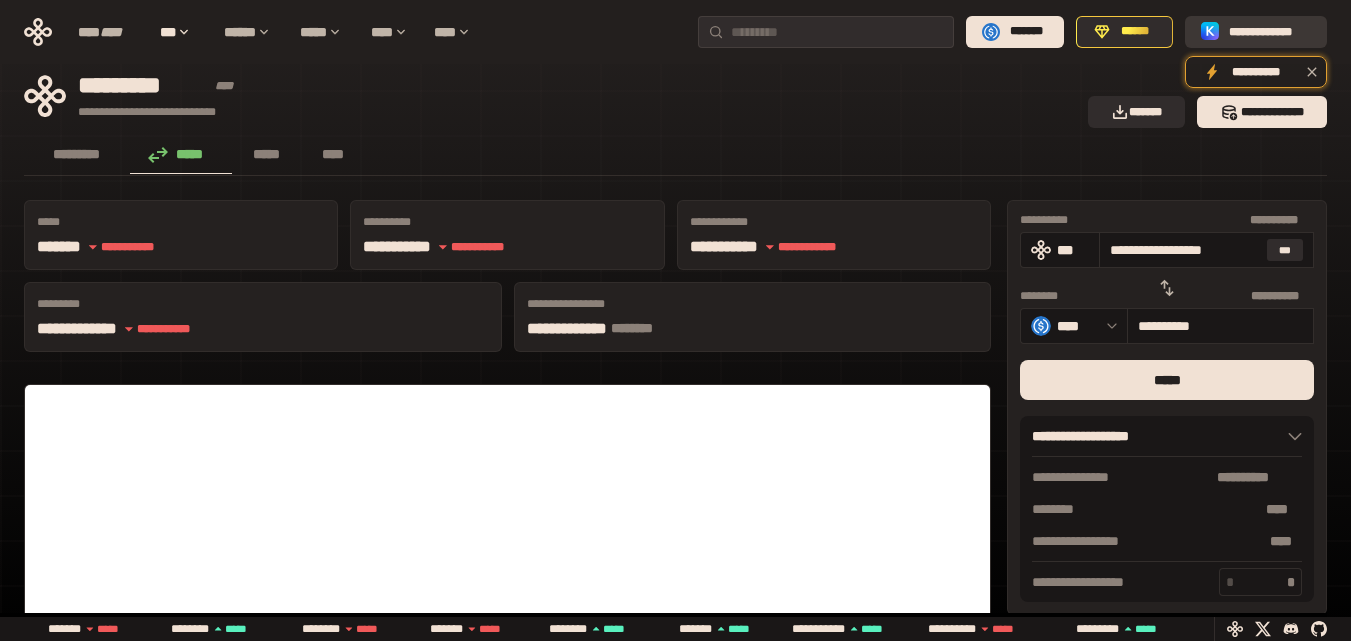 click on "**********" at bounding box center [1270, 32] 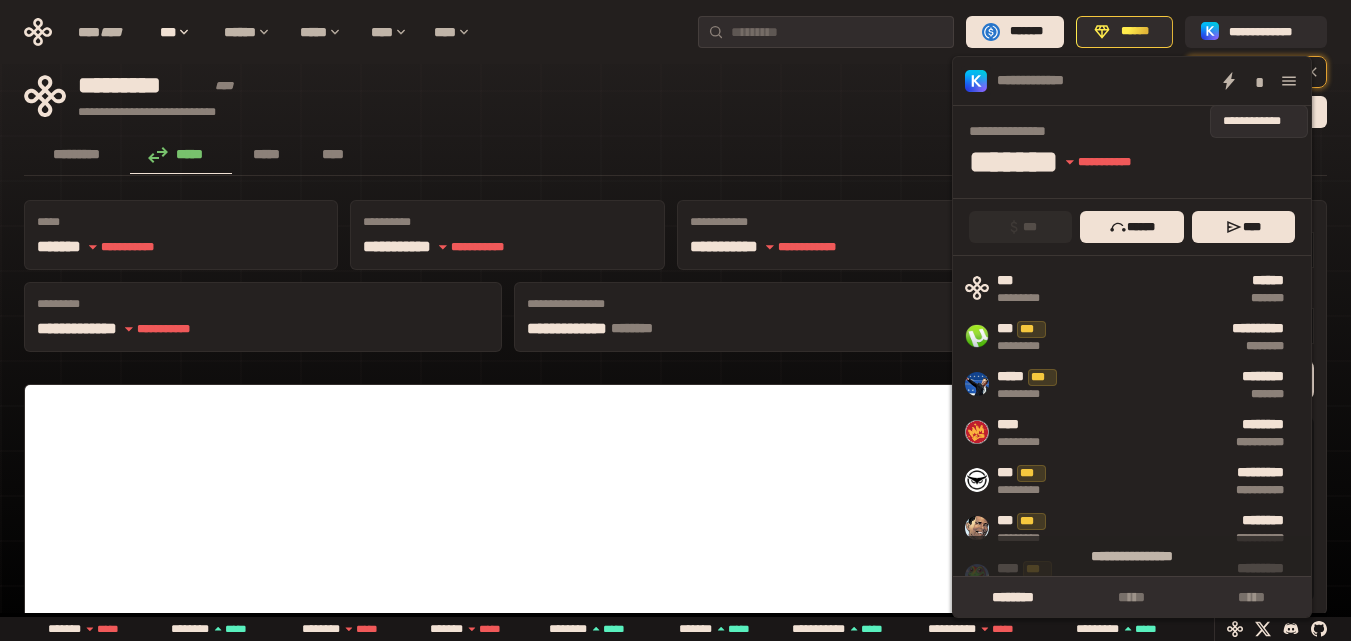 click on "*" at bounding box center (1259, 81) 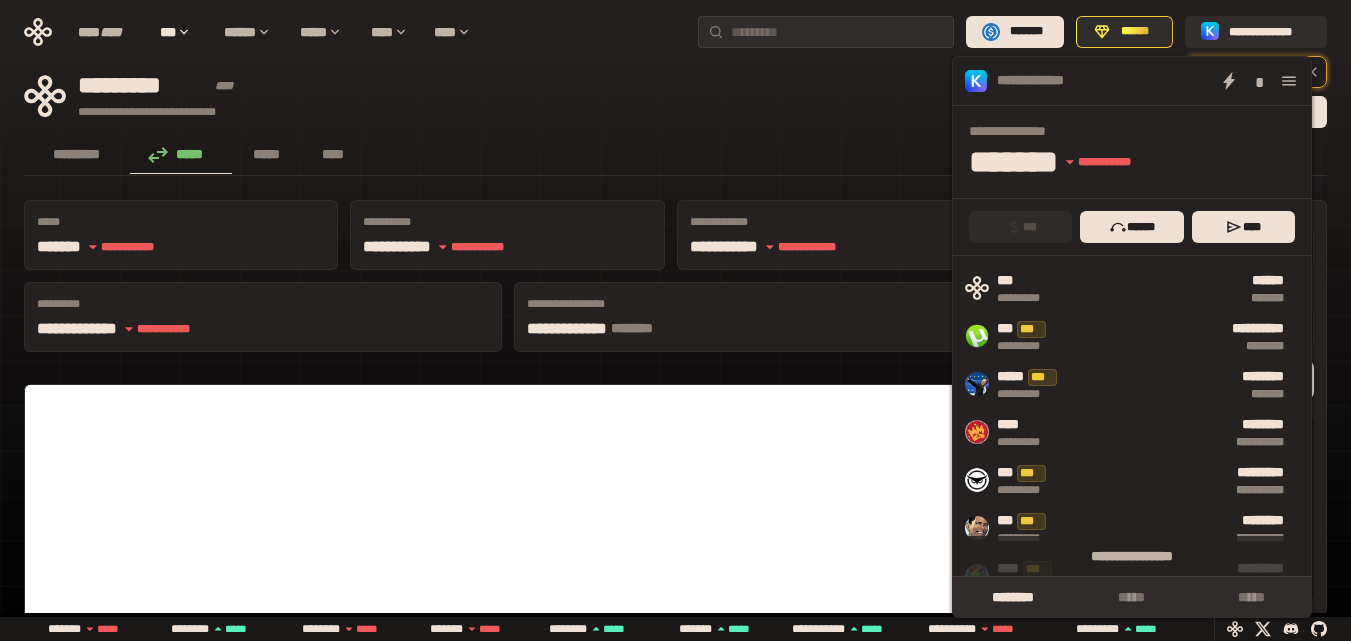 click on "********* ***** ***** ****" at bounding box center [675, 156] 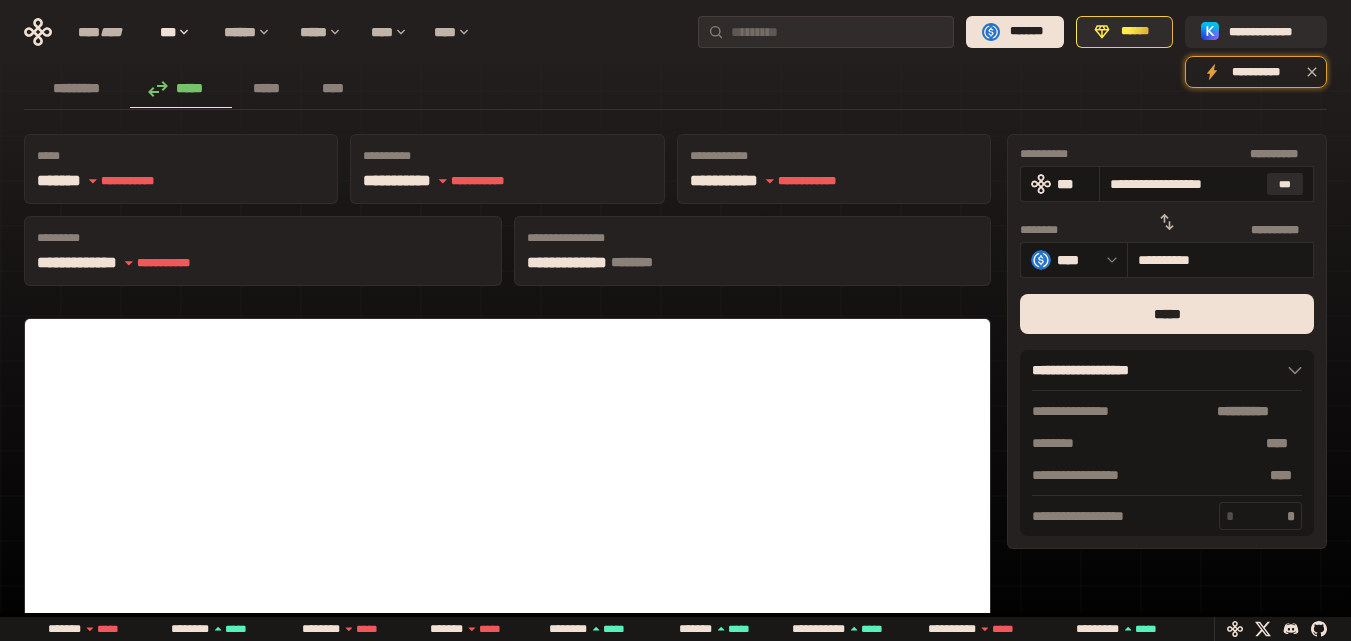 scroll, scrollTop: 0, scrollLeft: 0, axis: both 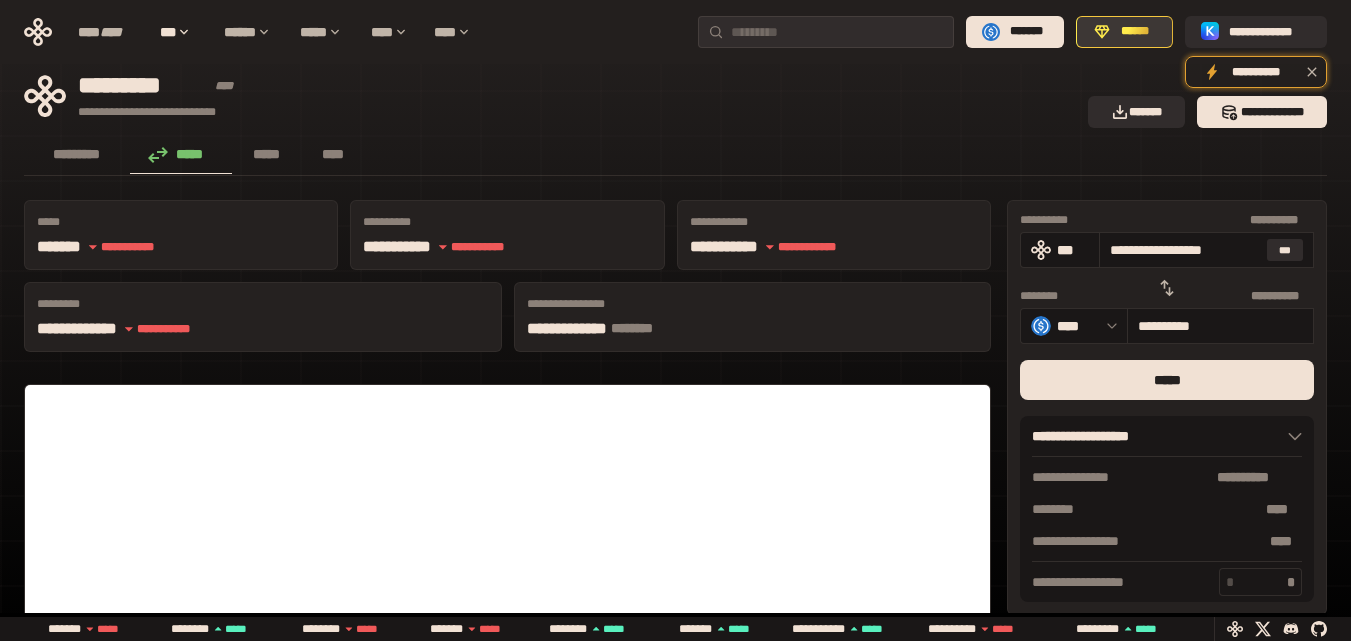 click on "******" at bounding box center (1135, 32) 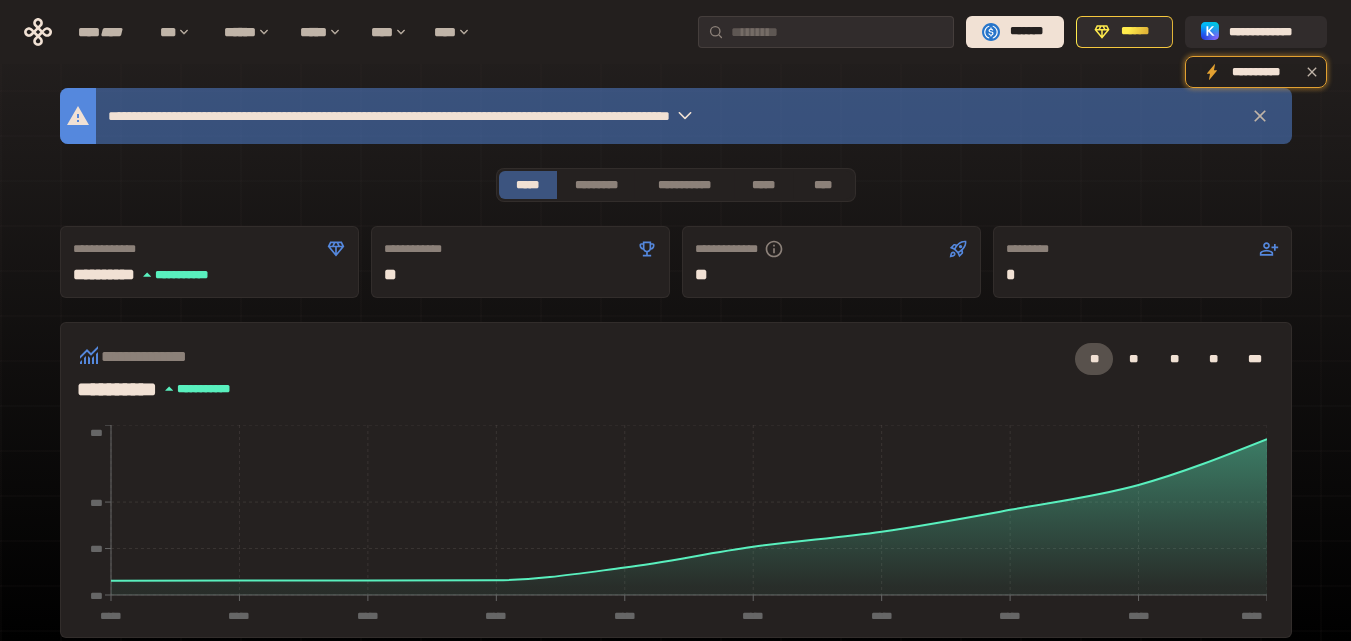 click on "[FIRST] [LAST] [STREET] [CITY] [STATE] [ZIP] [COUNTRY] [PHONE] [EMAIL] [SSN] [DLN] [CC] [DOB] [AGE] [ADDRESS] [COORDS] [POSTAL] [HOME_ADDRESS] [PERSONAL_GEO] [TIME_REF] [BIRTH_DATE] [PERSONAL_TIME] [FIRST] [LAST] [STREET] [CITY] [STATE] [ZIP] [COUNTRY] [PHONE] [EMAIL] [SSN] [DLN] [CC] [DOB] [AGE] [ADDRESS] [COORDS] [POSTAL] [HOME_ADDRESS] [PERSONAL_GEO] [TIME_REF] [BIRTH_DATE] [PERSONAL_TIME] [FIRST] [LAST] [STREET] [CITY] [STATE] [ZIP] [COUNTRY] [PHONE] [EMAIL] [SSN] [DLN] [CC] [DOB] [AGE] [ADDRESS] [COORDS] [POSTAL] [HOME_ADDRESS] [PERSONAL_GEO] [TIME_REF] [BIRTH_DATE] [PERSONAL_TIME] [FIRST] [LAST] [STREET] [CITY] [STATE] [ZIP] [COUNTRY] [PHONE] [EMAIL] [SSN] [DLN] [CC] [DOB] [AGE] [ADDRESS] [COORDS] [POSTAL] [HOME_ADDRESS] [PERSONAL_GEO] [TIME_REF] [BIRTH_DATE] [PERSONAL_TIME] [FIRST] [LAST] [STREET] [CITY] [STATE] [ZIP] [COUNTRY] [PHONE] [EMAIL] [SSN] [DLN] [CC] [DOB] [AGE] [ADDRESS] [COORDS] [POSTAL] [HOME_ADDRESS] [PERSONAL_GEO] [TIME_REF] [BIRTH_DATE] [PERSONAL_TIME] [FIRST] [LAST] [STREET] [CITY] [STATE] [ZIP] [COUNTRY] [PHONE] [EMAIL] [SSN] [DLN] [CC] [DOB] [AGE] [ADDRESS] [COORDS] [POSTAL] [HOME_ADDRESS] [PERSONAL_GEO] [TIME_REF] [BIRTH_DATE] [PERSONAL_TIME] [FIRST] [LAST] [STREET] [CITY] [STATE] [ZIP] [COUNTRY] [PHONE] [EMAIL] [SSN] [DLN] [CC] [DOB] [AGE] [ADDRESS] [COORDS] [POSTAL] [HOME_ADDRESS] [PERSONAL_GEO] [TIME_REF] [BIRTH_DATE] [PERSONAL_TIME] [FIRST] [LAST] [STREET] [CITY] [STATE] [ZIP] [COUNTRY] [PHONE] [EMAIL] [SSN] [DLN] [CC] [DOB] [AGE] [ADDRESS] [COORDS] [POSTAL] [HOME_ADDRESS] [PERSONAL_GEO] [TIME_REF] [BIRTH_DATE] [PERSONAL_TIME]" at bounding box center (676, 652) 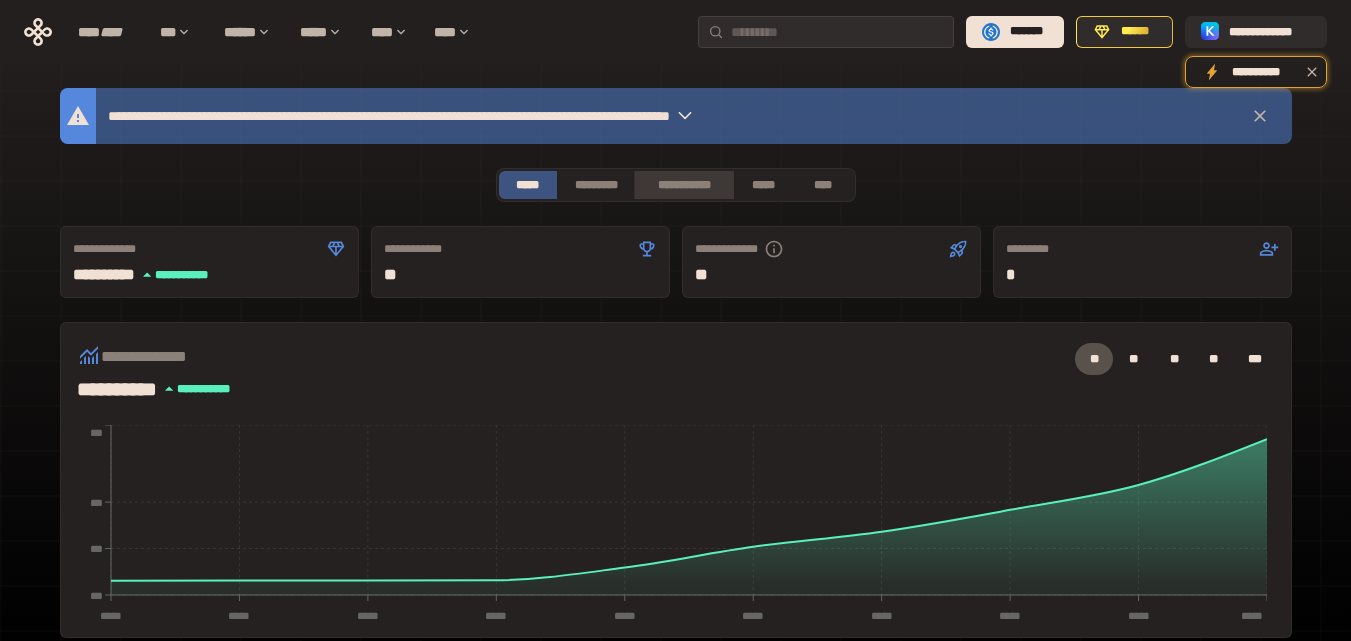 click on "**********" at bounding box center (683, 185) 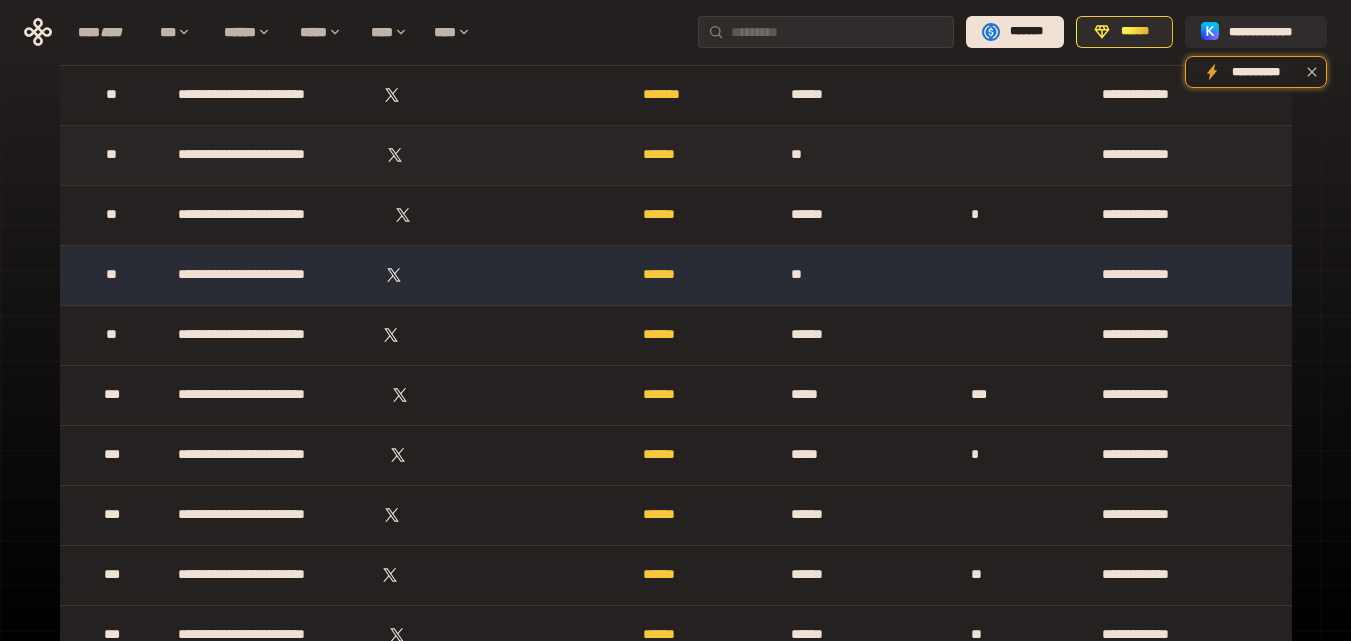 scroll, scrollTop: 100, scrollLeft: 0, axis: vertical 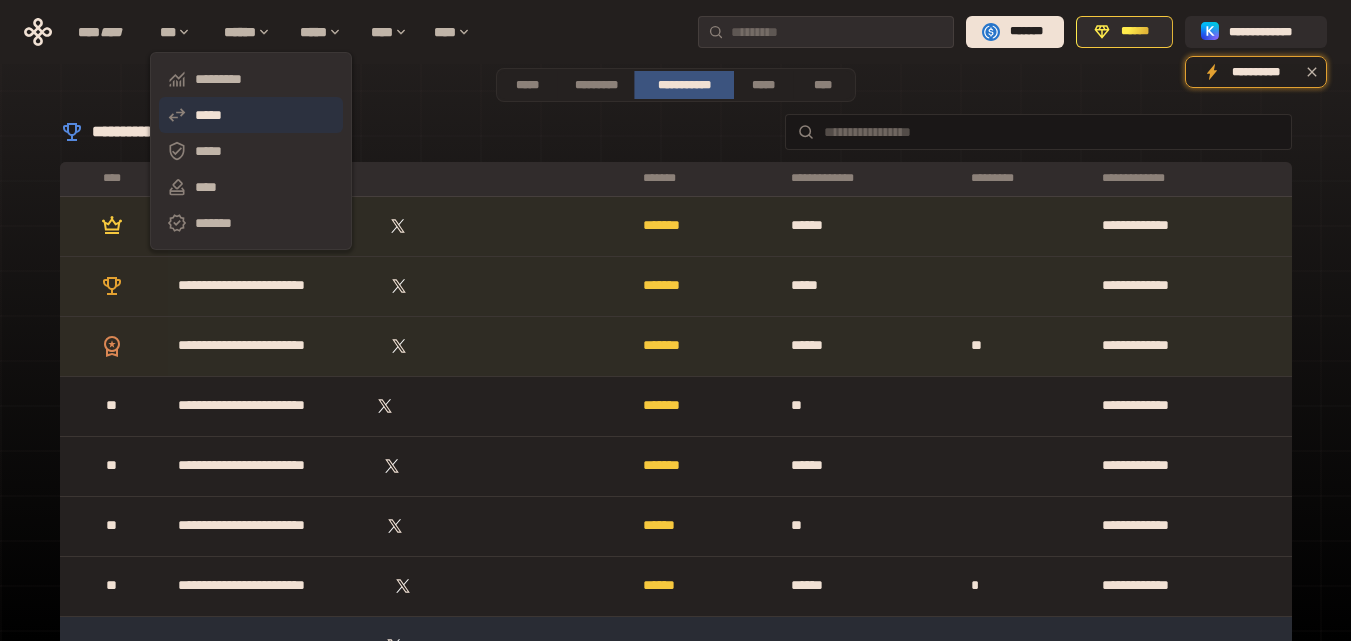 click on "*****" at bounding box center (251, 115) 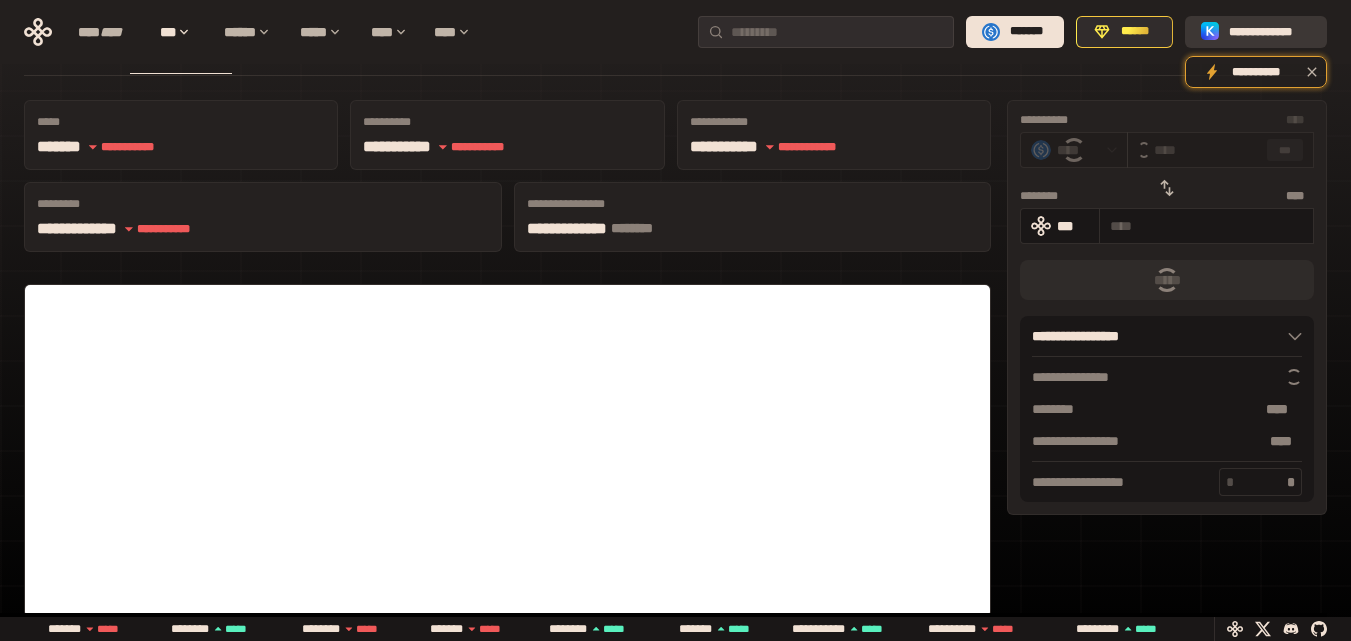 click on "**********" at bounding box center [1270, 32] 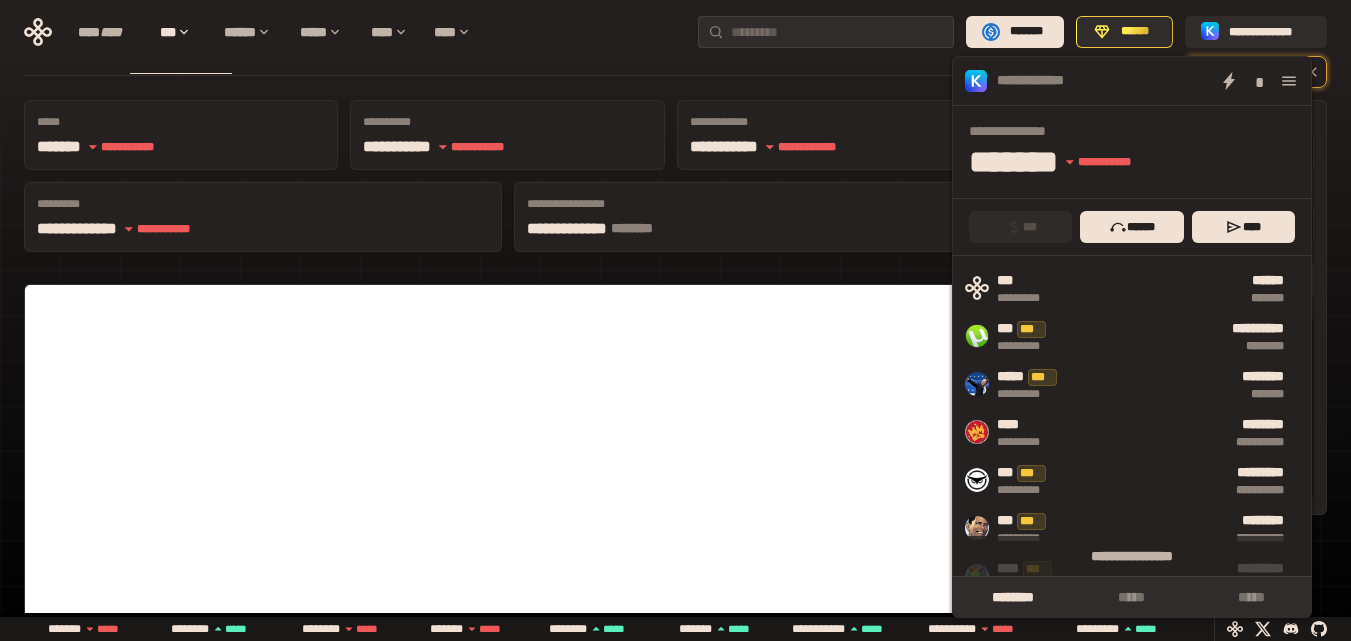 click on "[FIRST] [LAST] [STREET] [CITY] [STATE] [ZIP] [COUNTRY] [PHONE]" at bounding box center (263, 217) 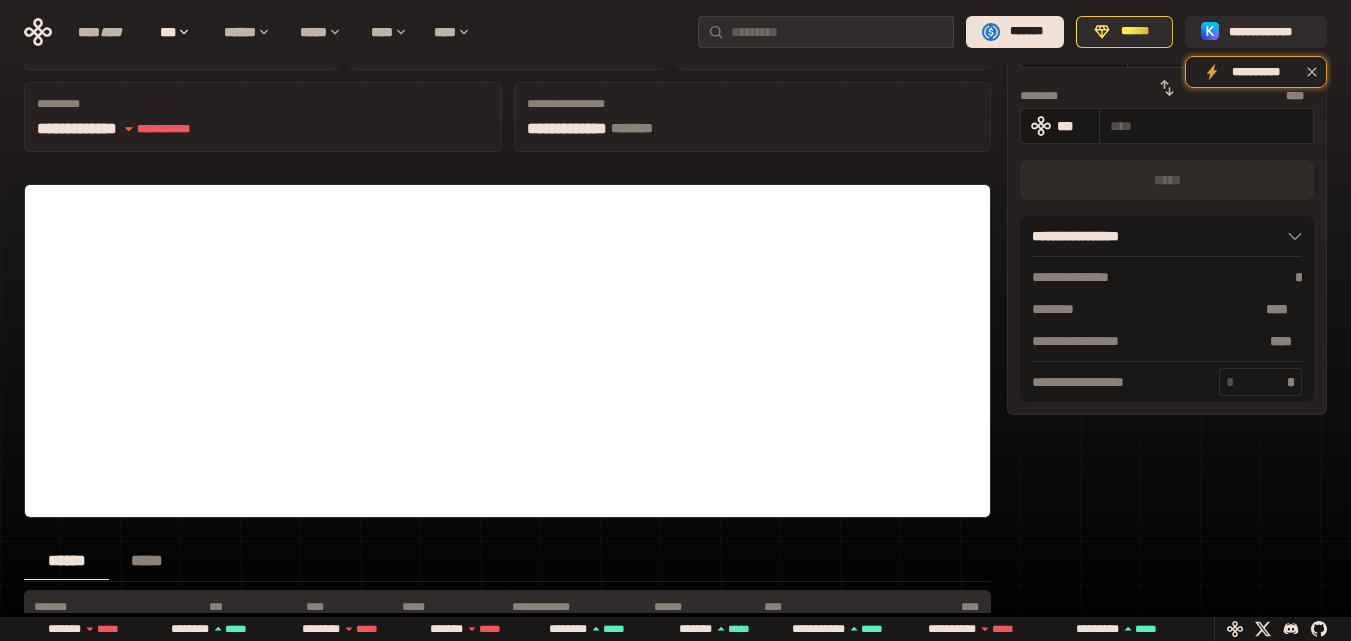 scroll, scrollTop: 0, scrollLeft: 0, axis: both 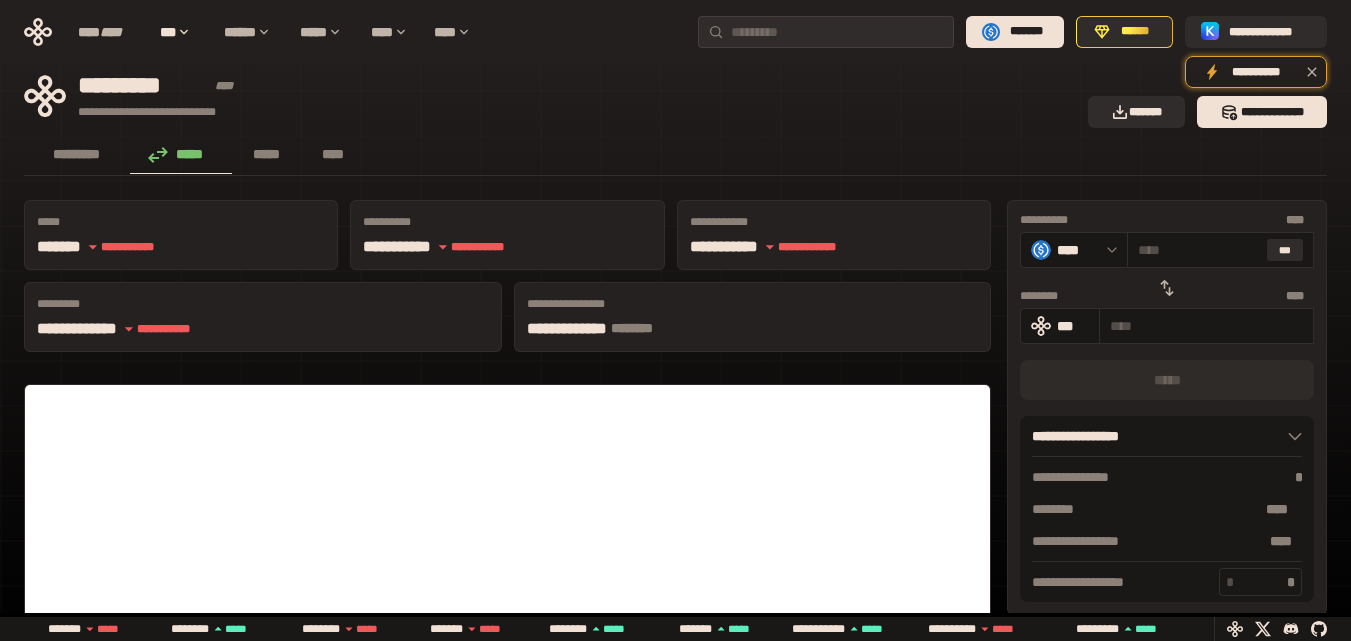click 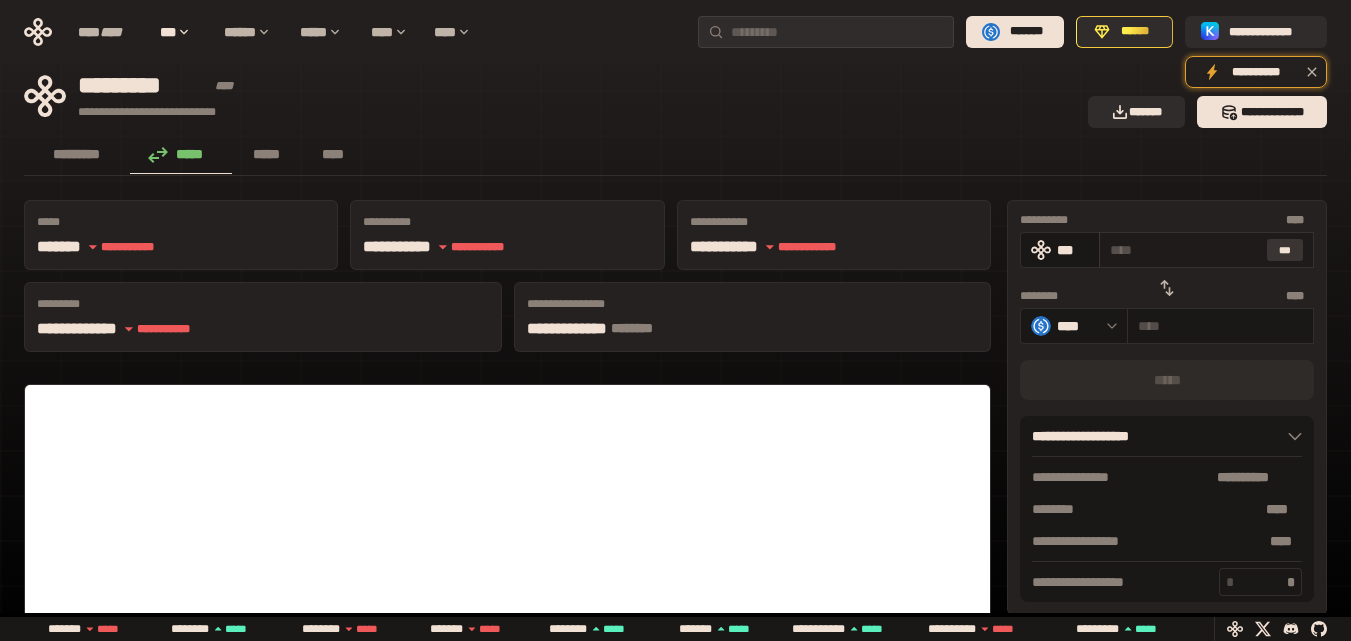 click on "***" at bounding box center [1285, 250] 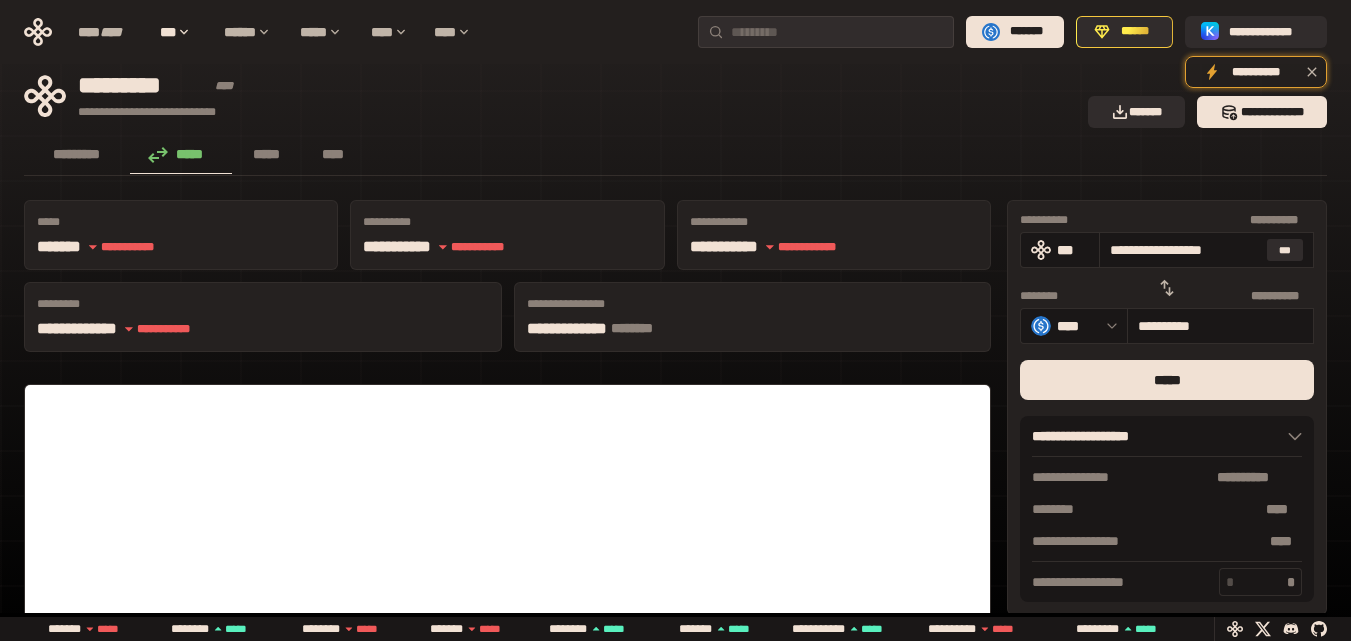 scroll, scrollTop: 0, scrollLeft: 3, axis: horizontal 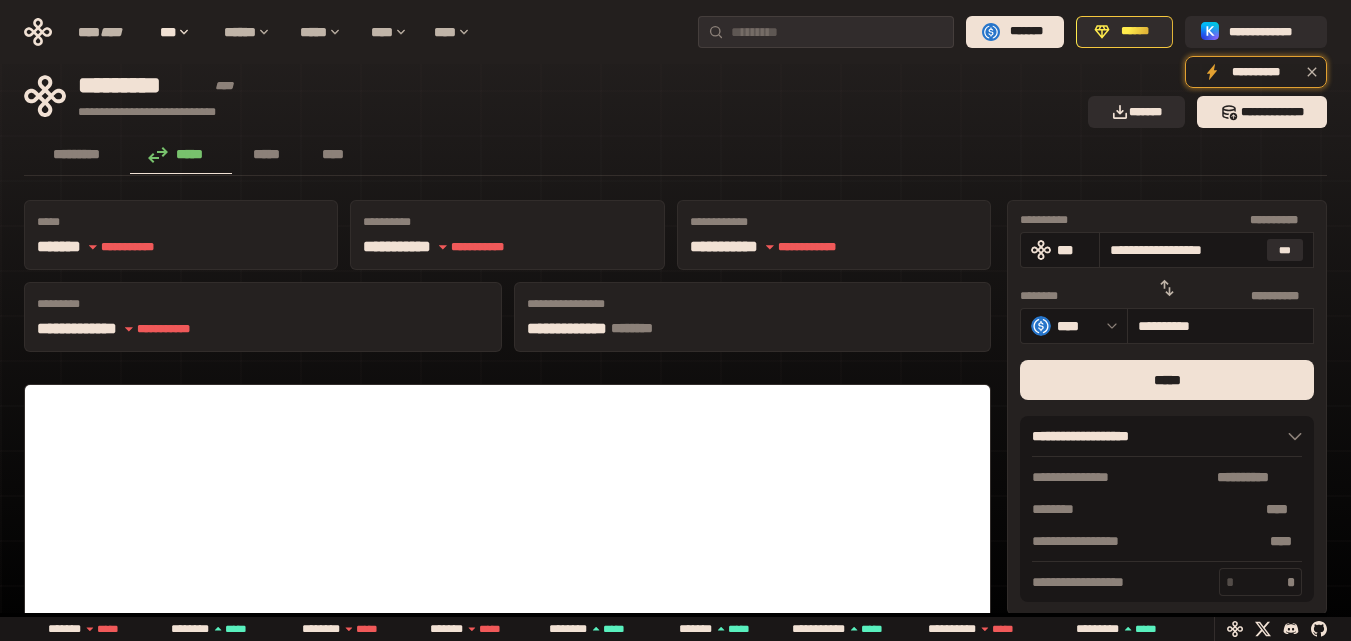 drag, startPoint x: 1144, startPoint y: 248, endPoint x: 1365, endPoint y: 249, distance: 221.00226 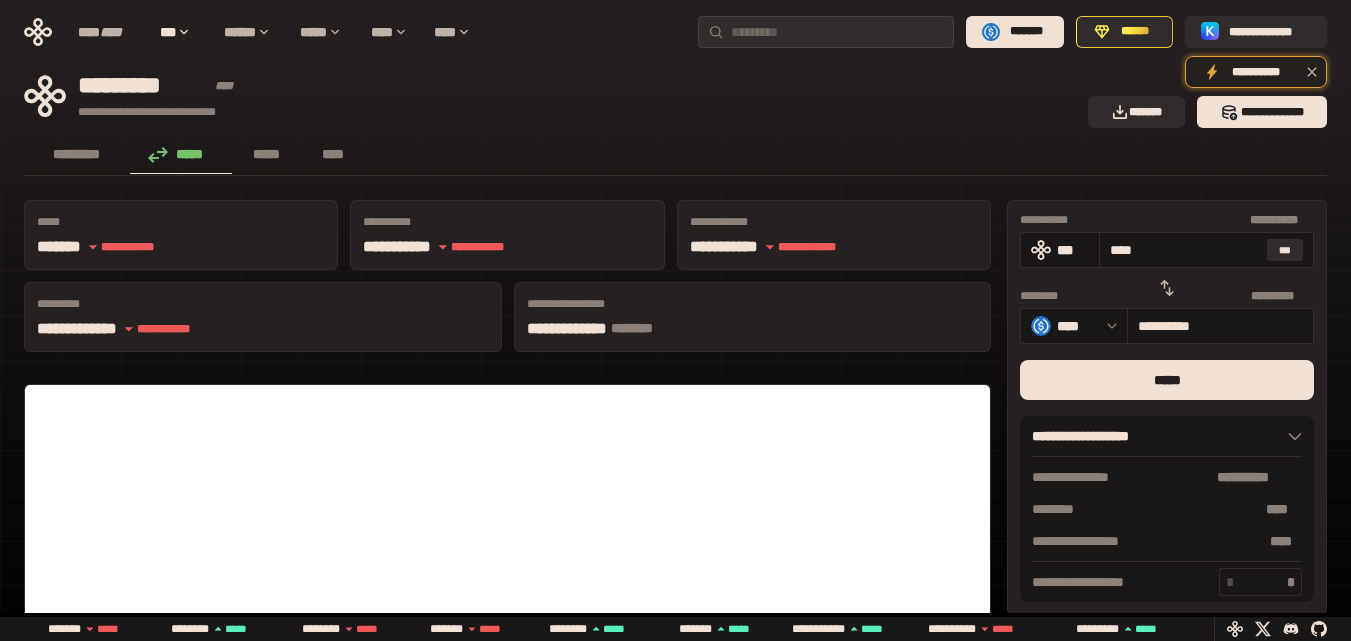 type on "***" 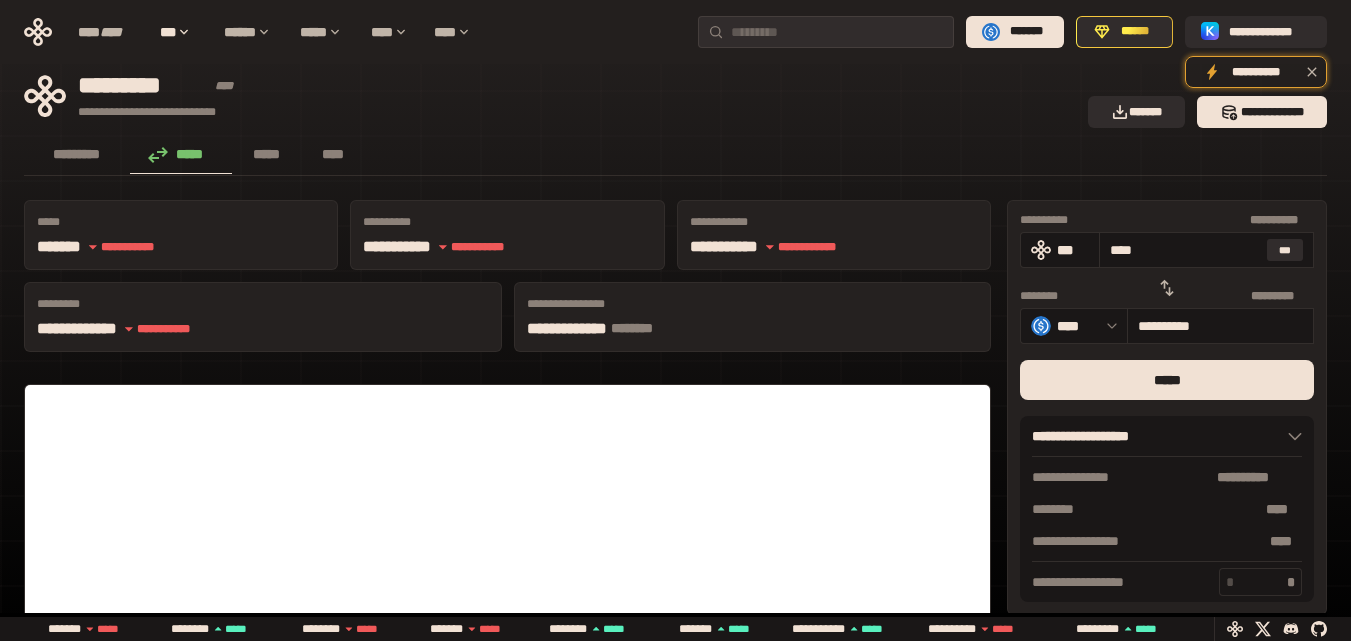 type on "**********" 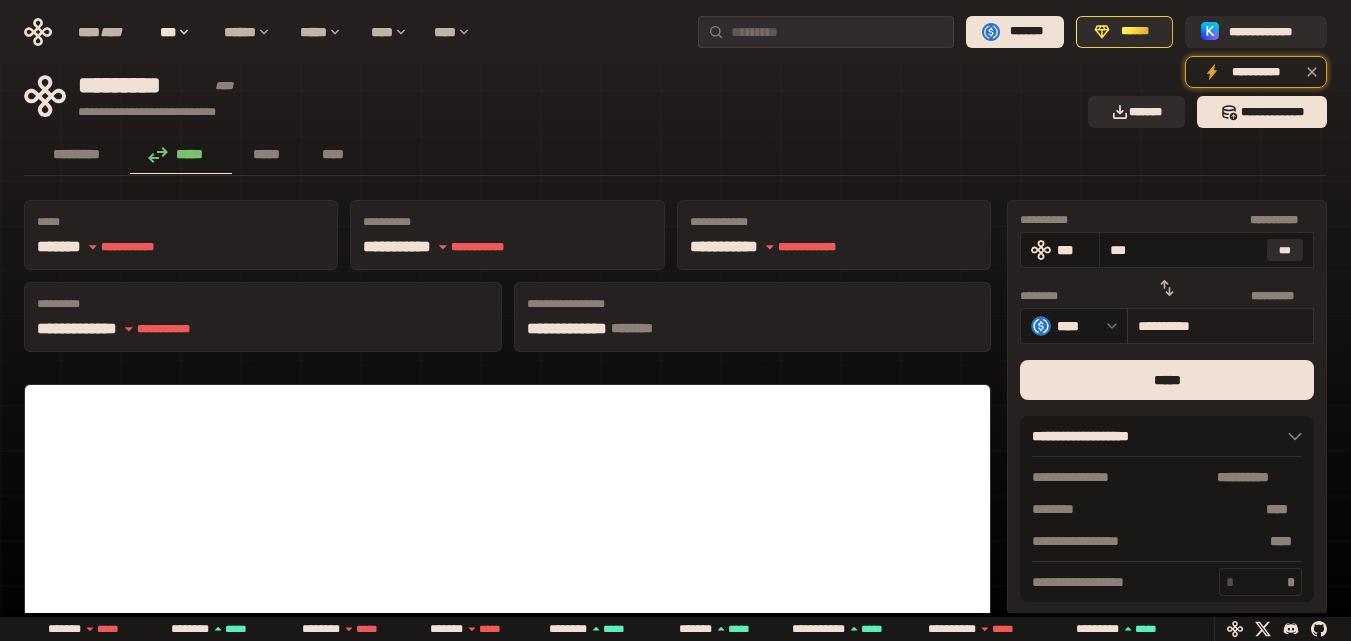 scroll, scrollTop: 0, scrollLeft: 0, axis: both 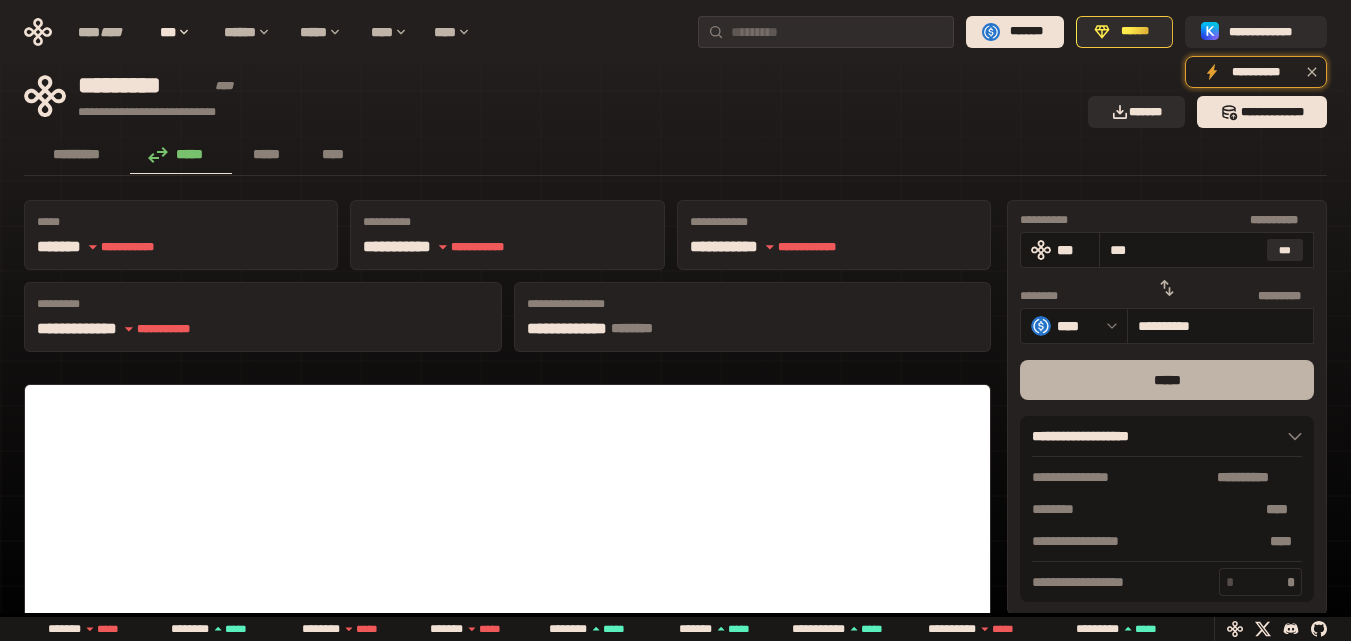 type on "***" 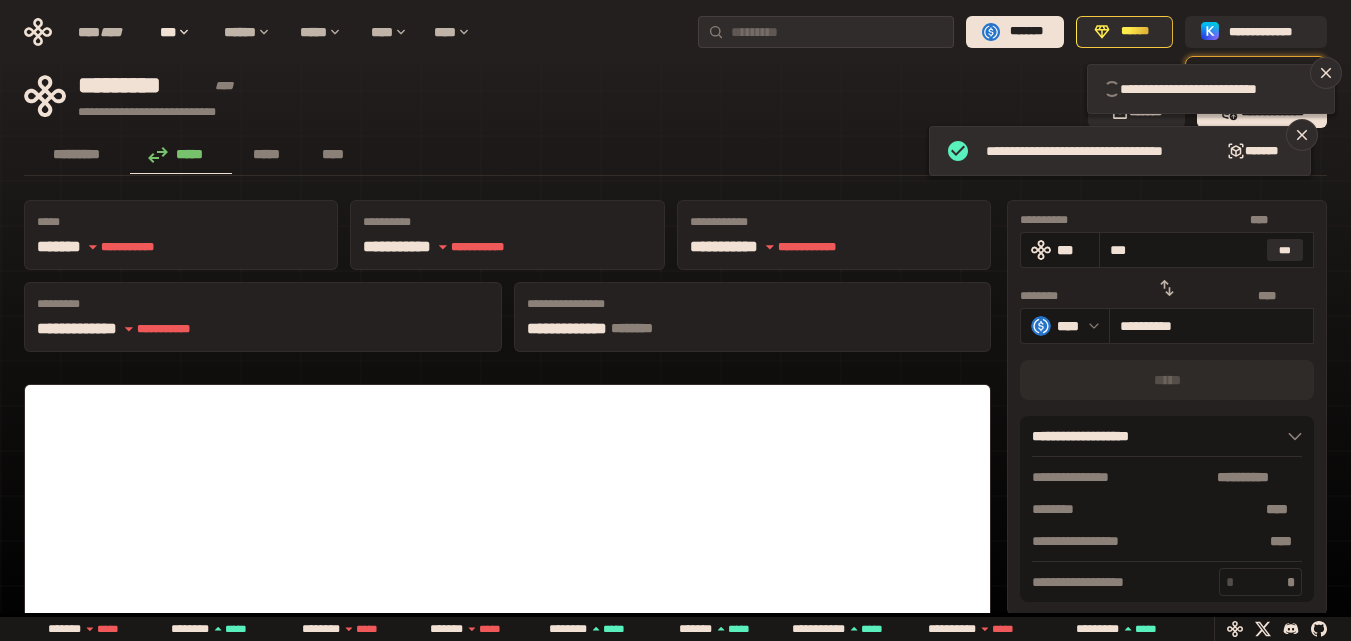 type 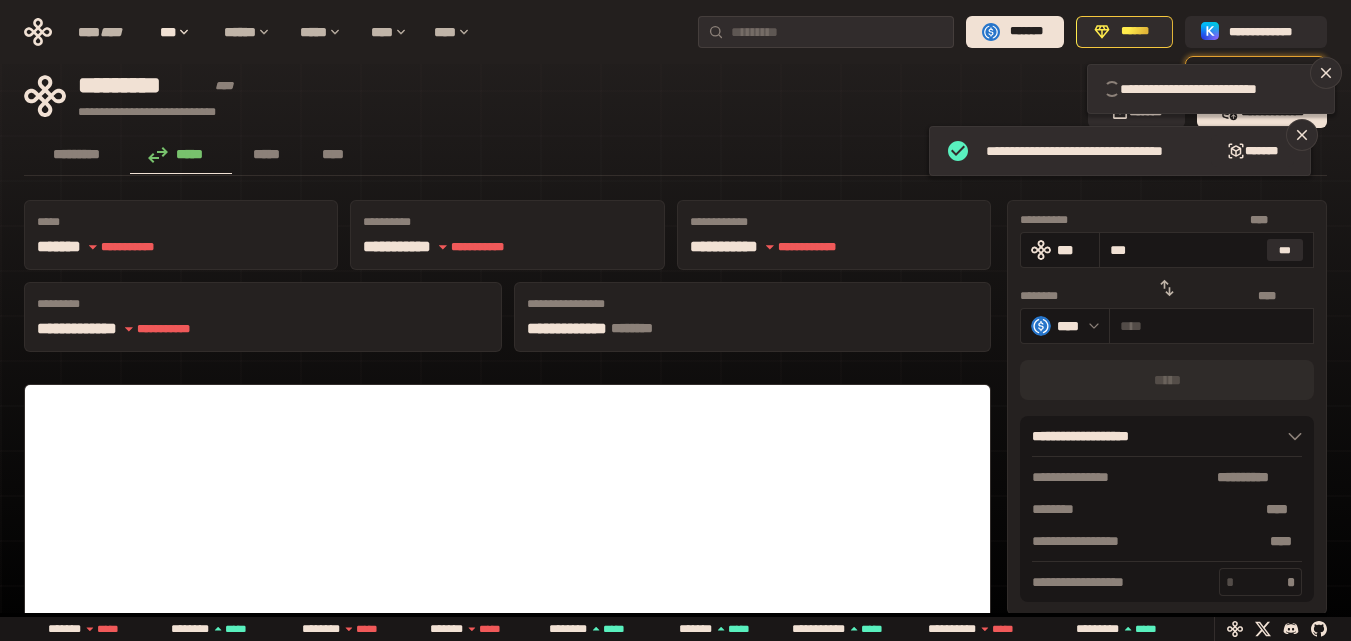 type 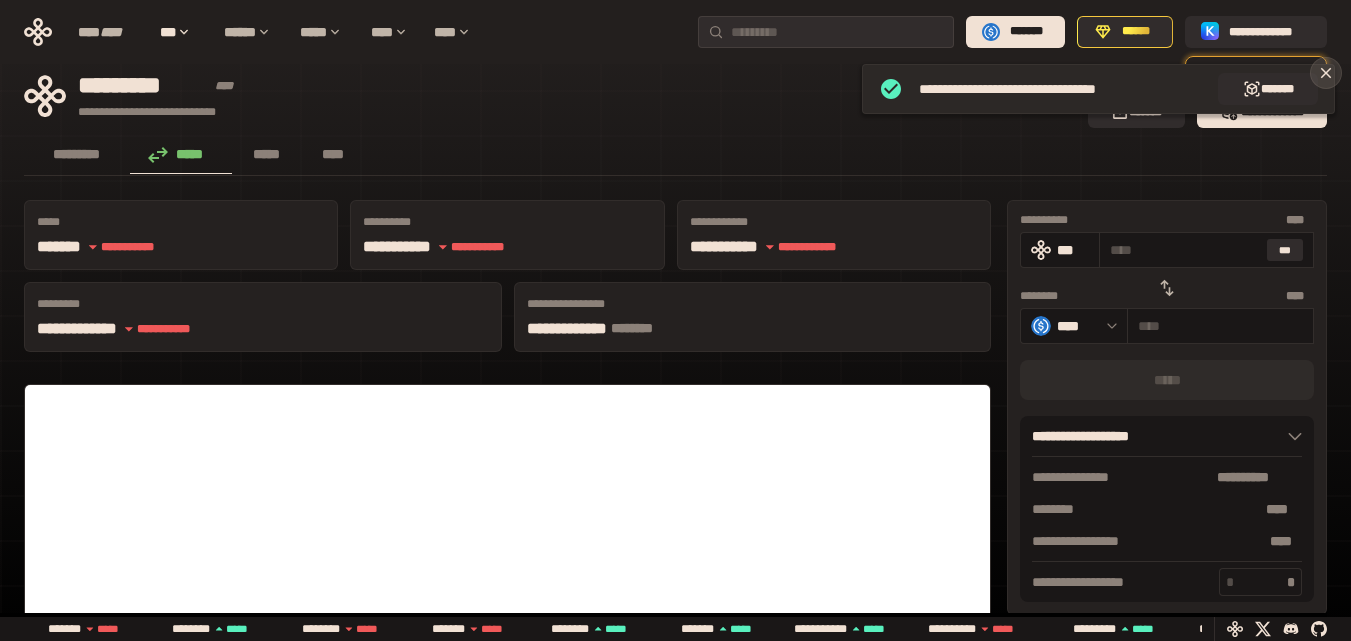 click at bounding box center (1326, 73) 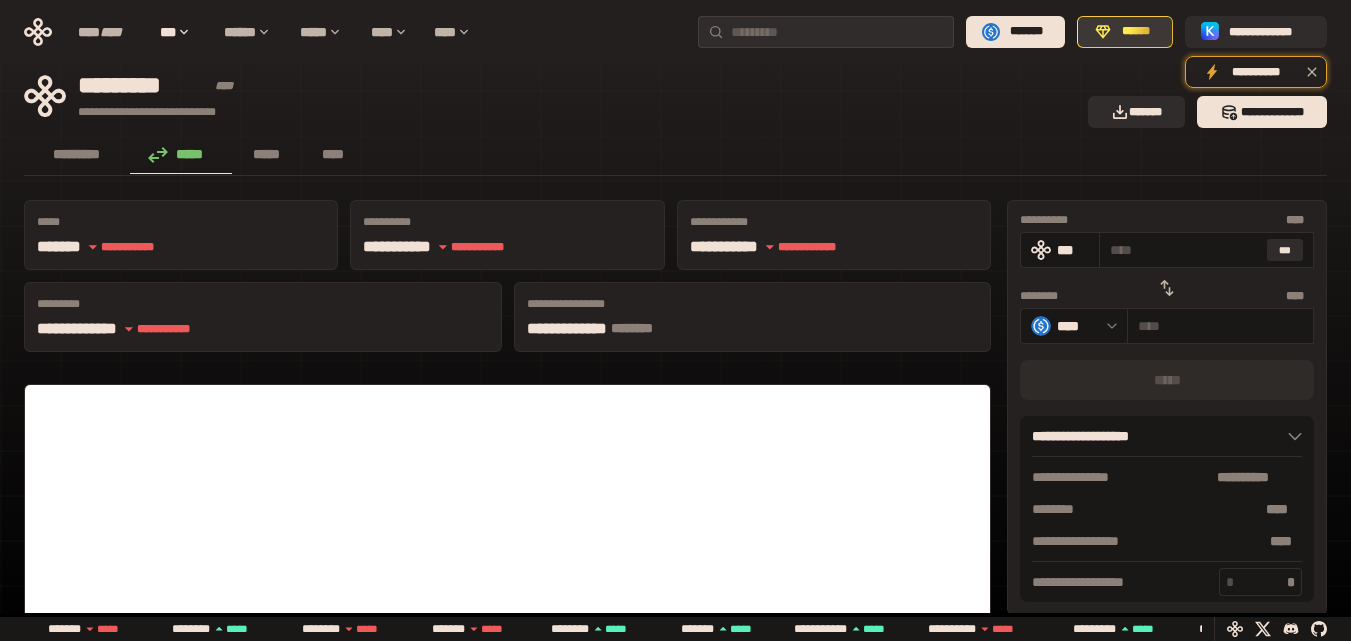 click on "******" at bounding box center (1136, 32) 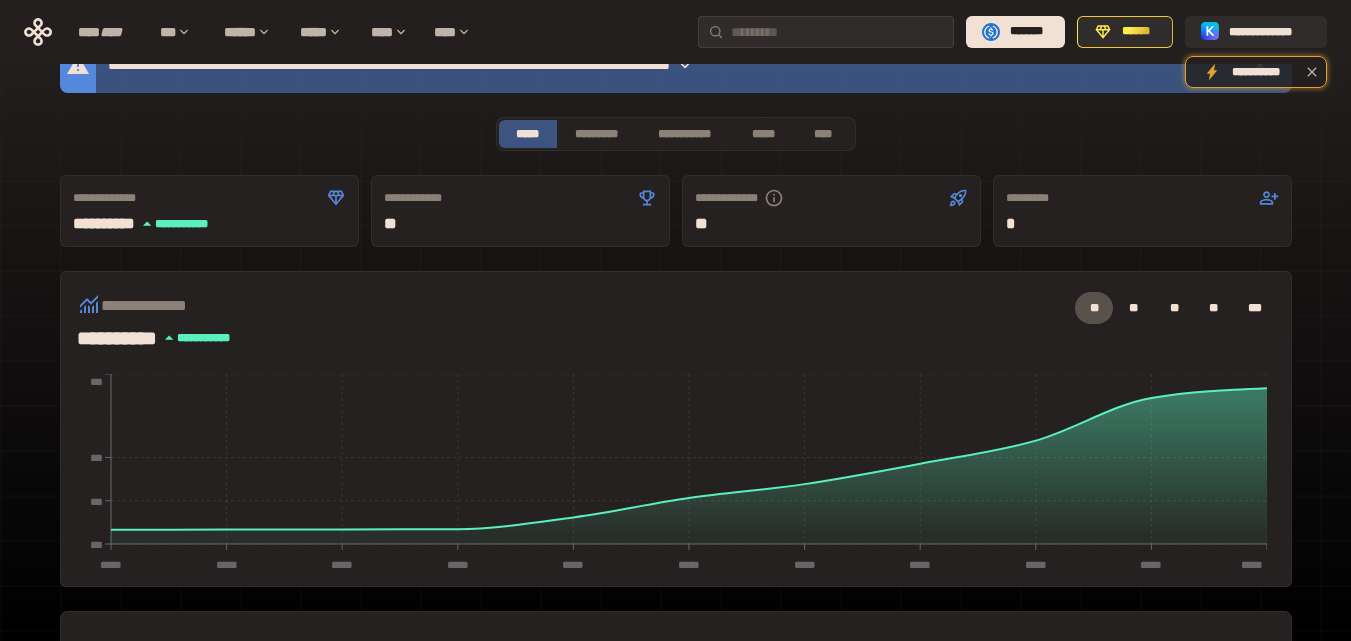 scroll, scrollTop: 0, scrollLeft: 0, axis: both 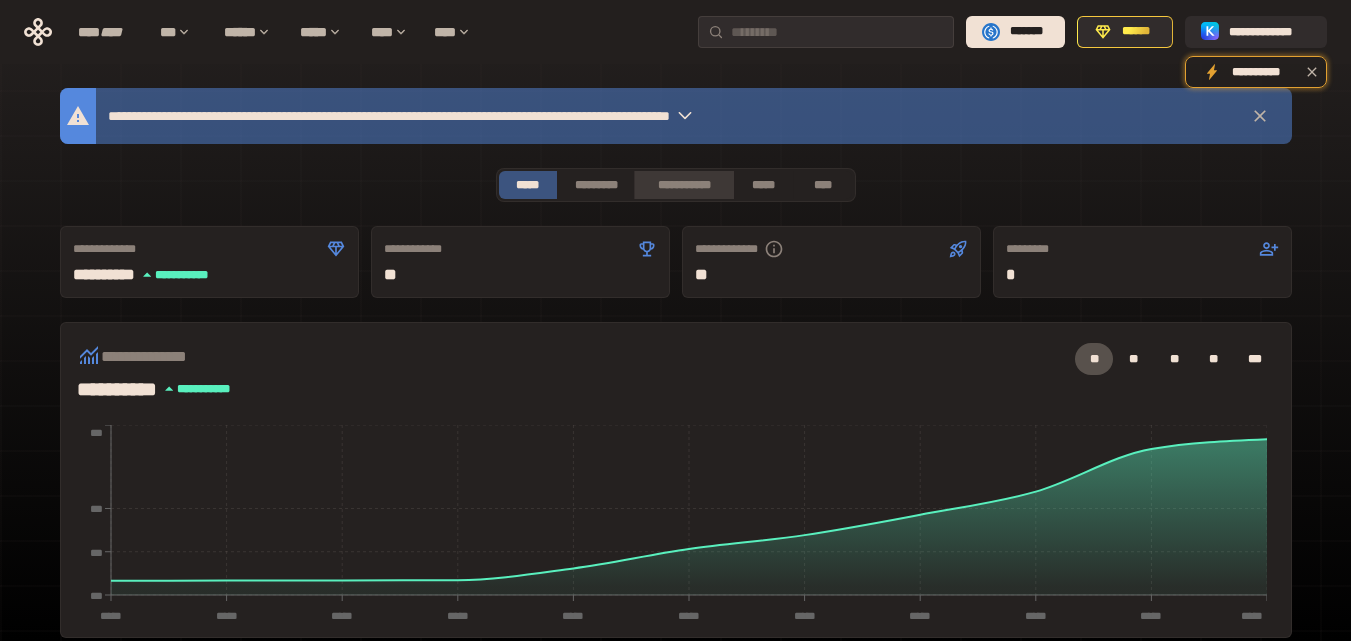 click on "**********" at bounding box center [683, 185] 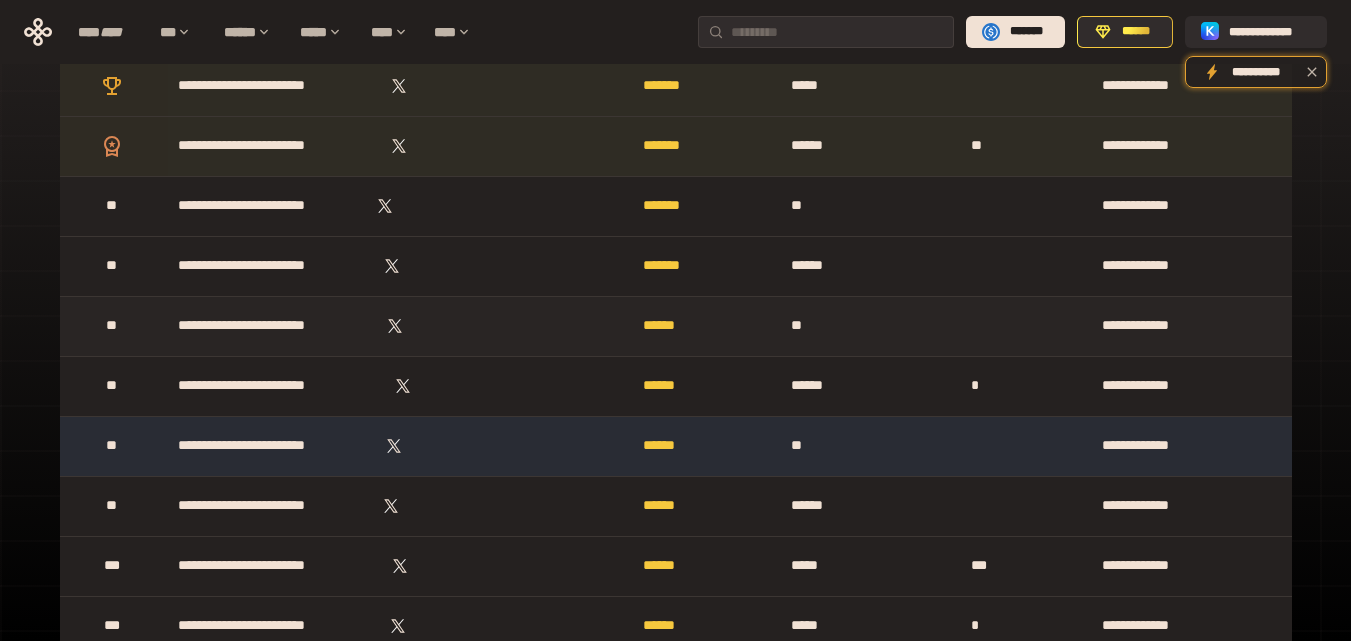 scroll, scrollTop: 100, scrollLeft: 0, axis: vertical 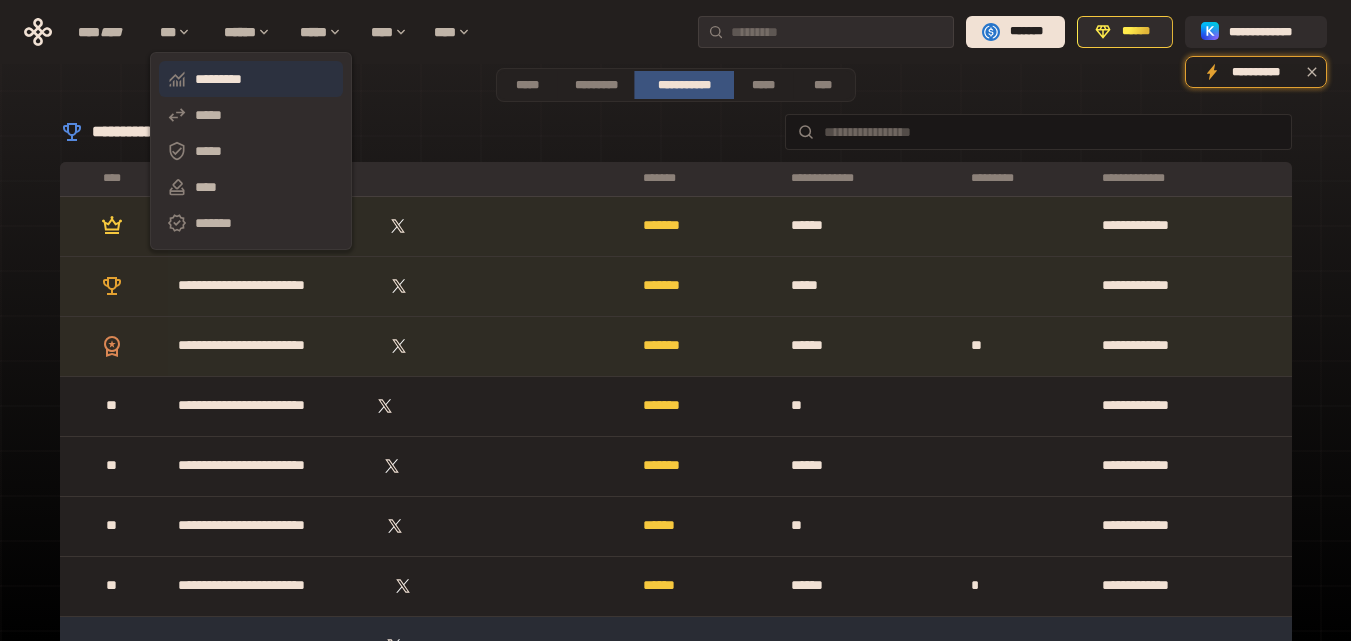 click on "*********" at bounding box center [251, 79] 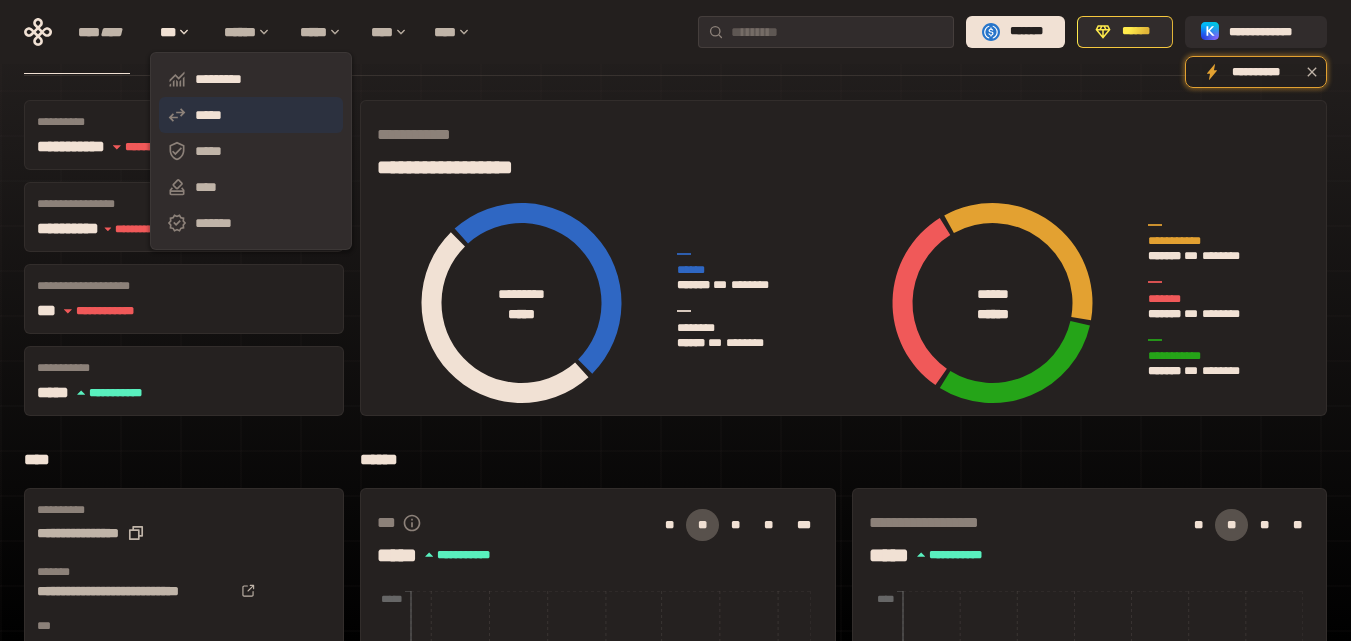 click on "*****" at bounding box center (251, 115) 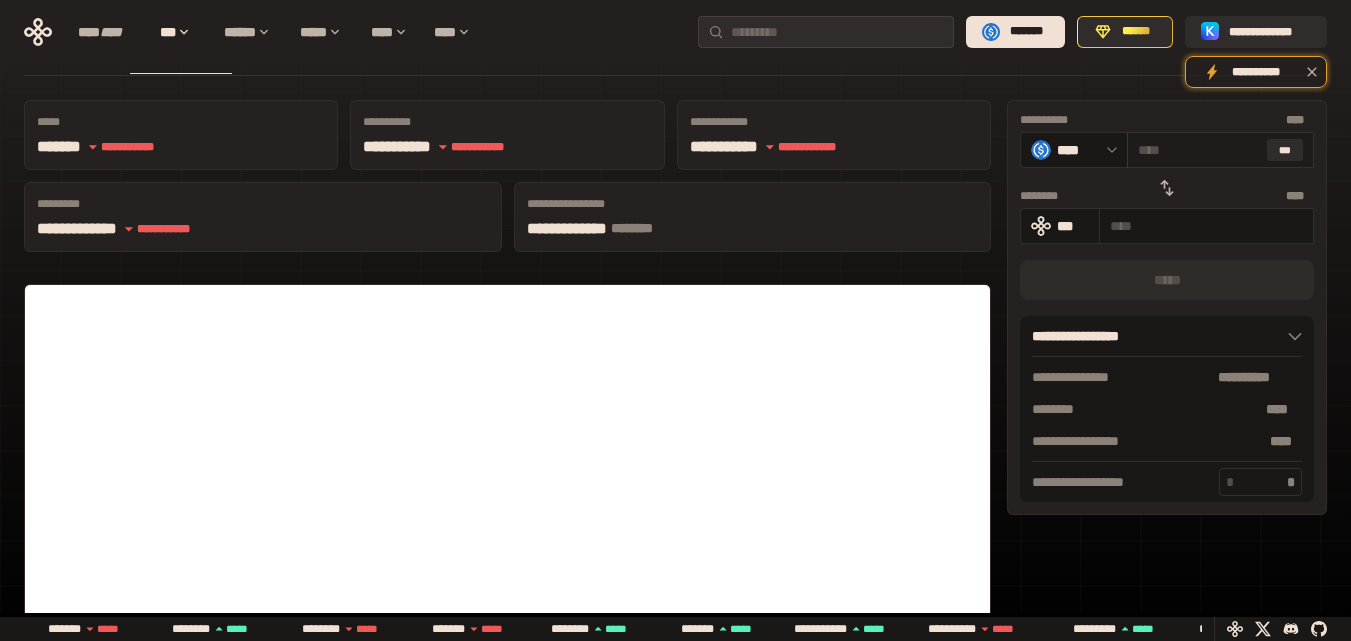 click on "* ** ***" at bounding box center [1220, 150] 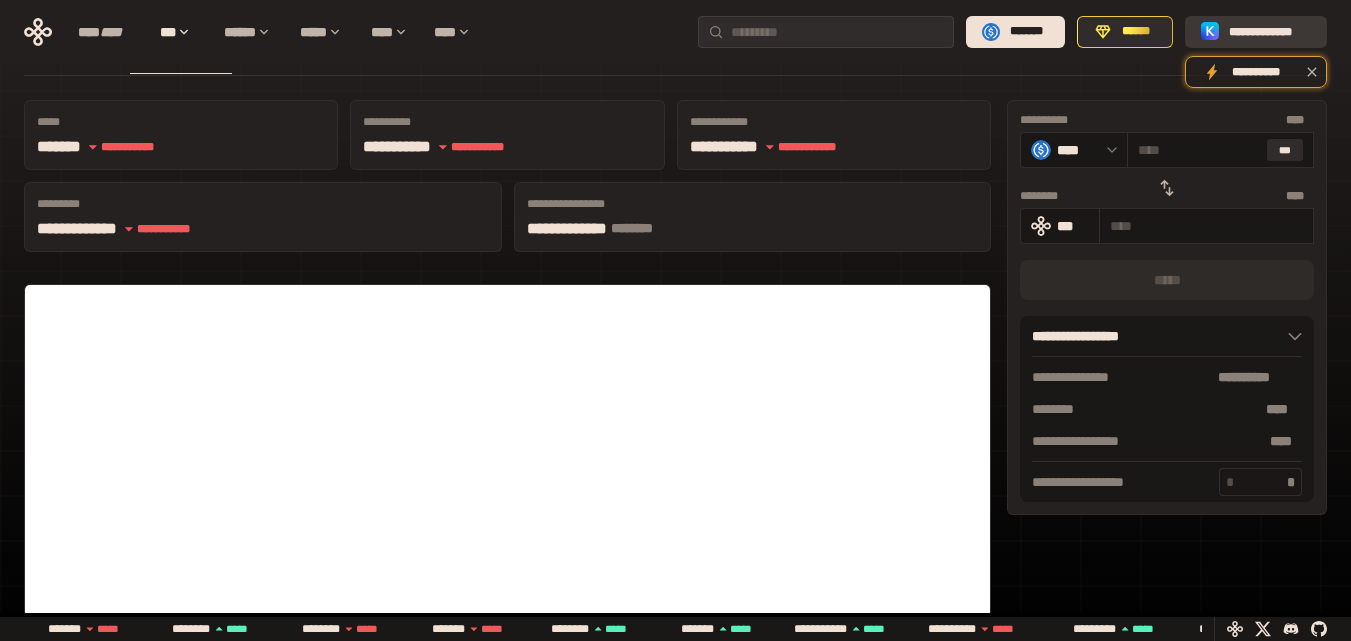 click on "**********" at bounding box center [1270, 32] 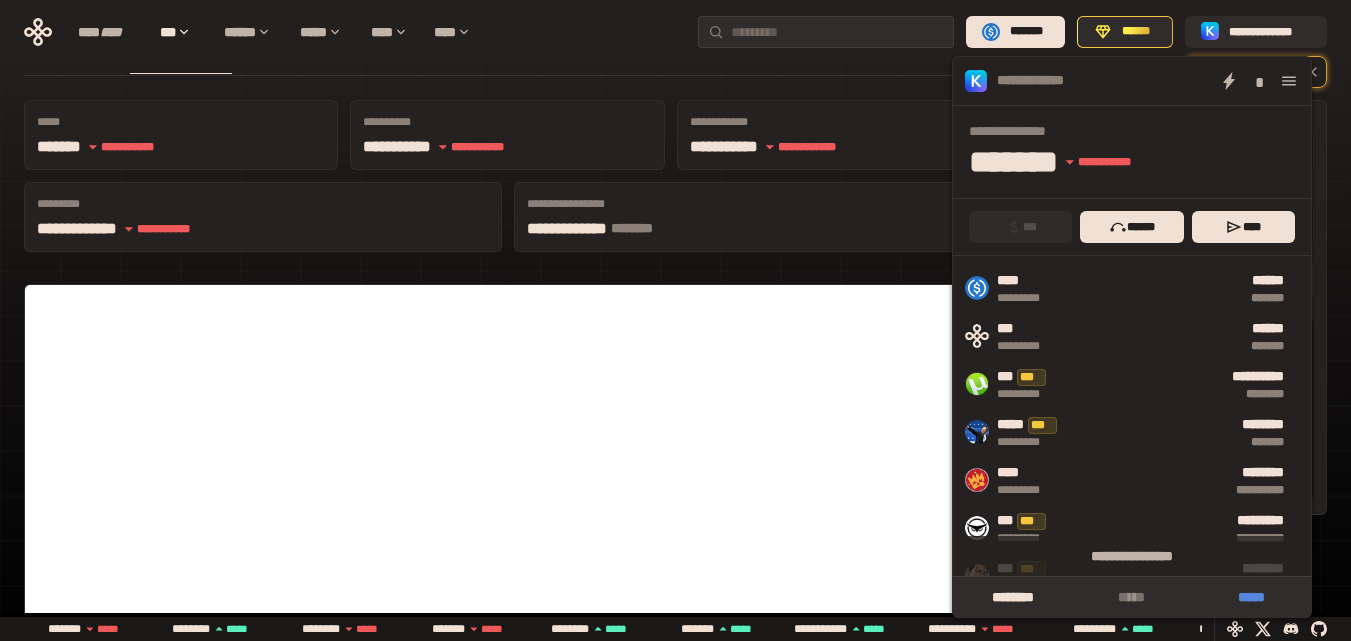 click on "*****" at bounding box center (1251, 597) 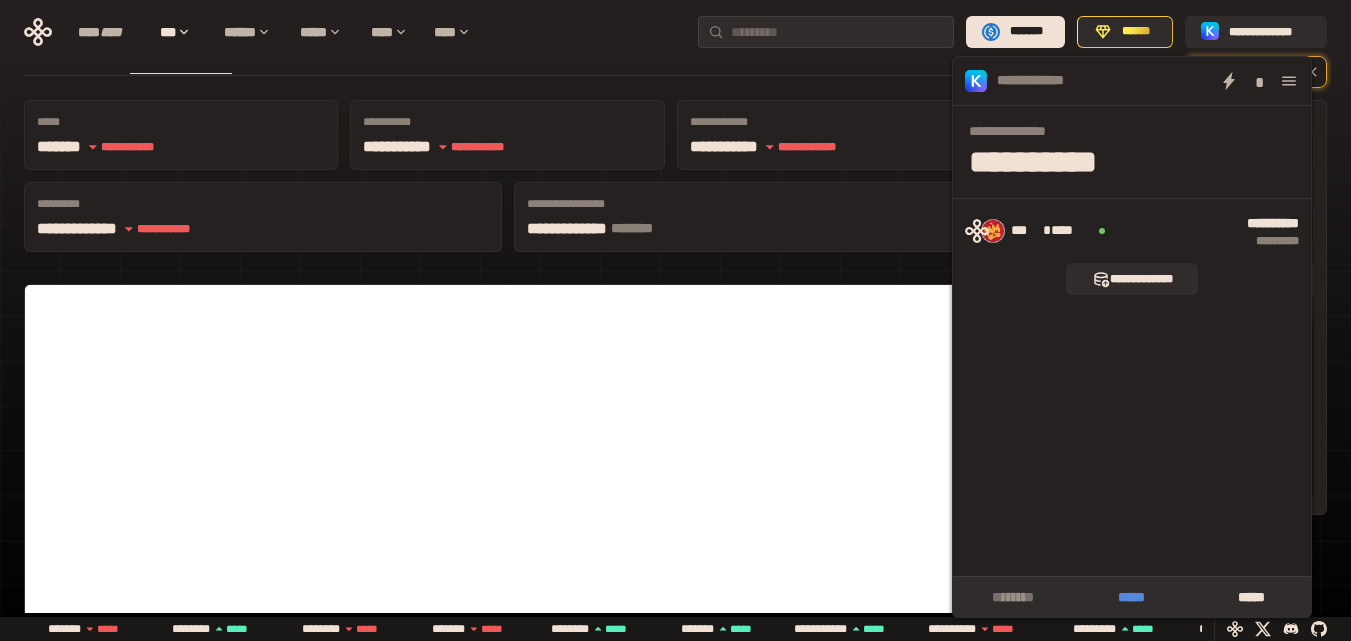 click on "*****" at bounding box center [1131, 597] 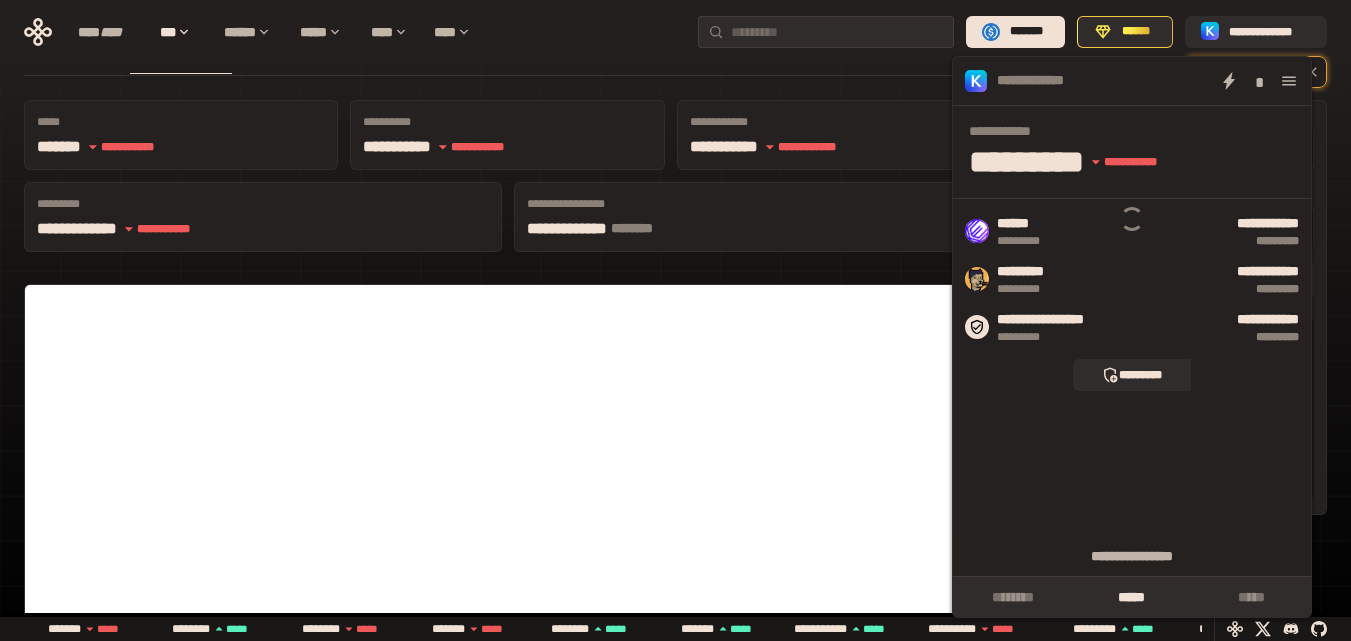 click on "**********" at bounding box center [834, 122] 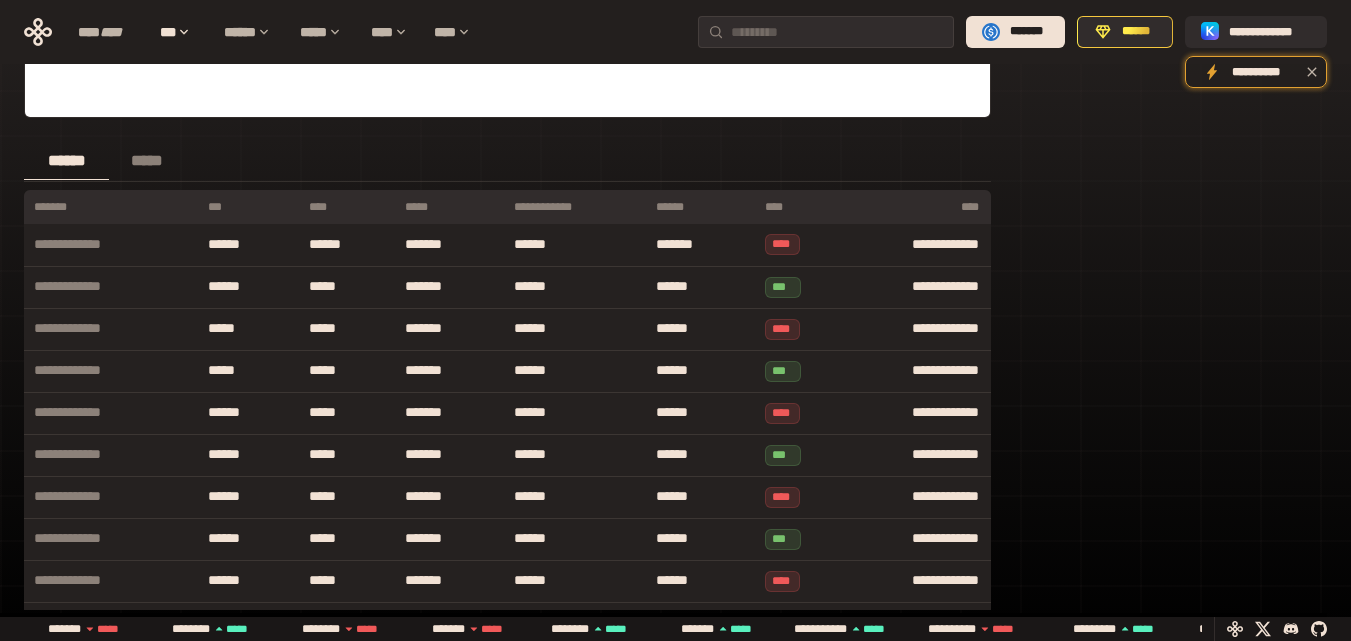 scroll, scrollTop: 100, scrollLeft: 0, axis: vertical 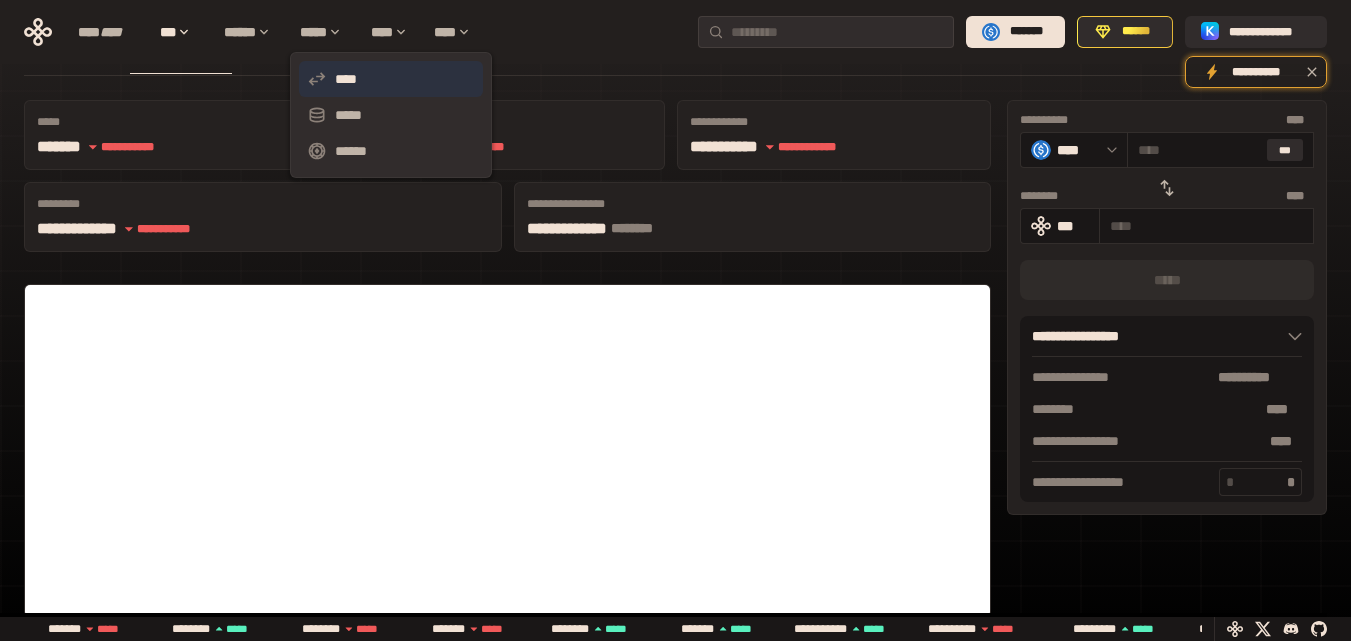 click on "****" at bounding box center (391, 79) 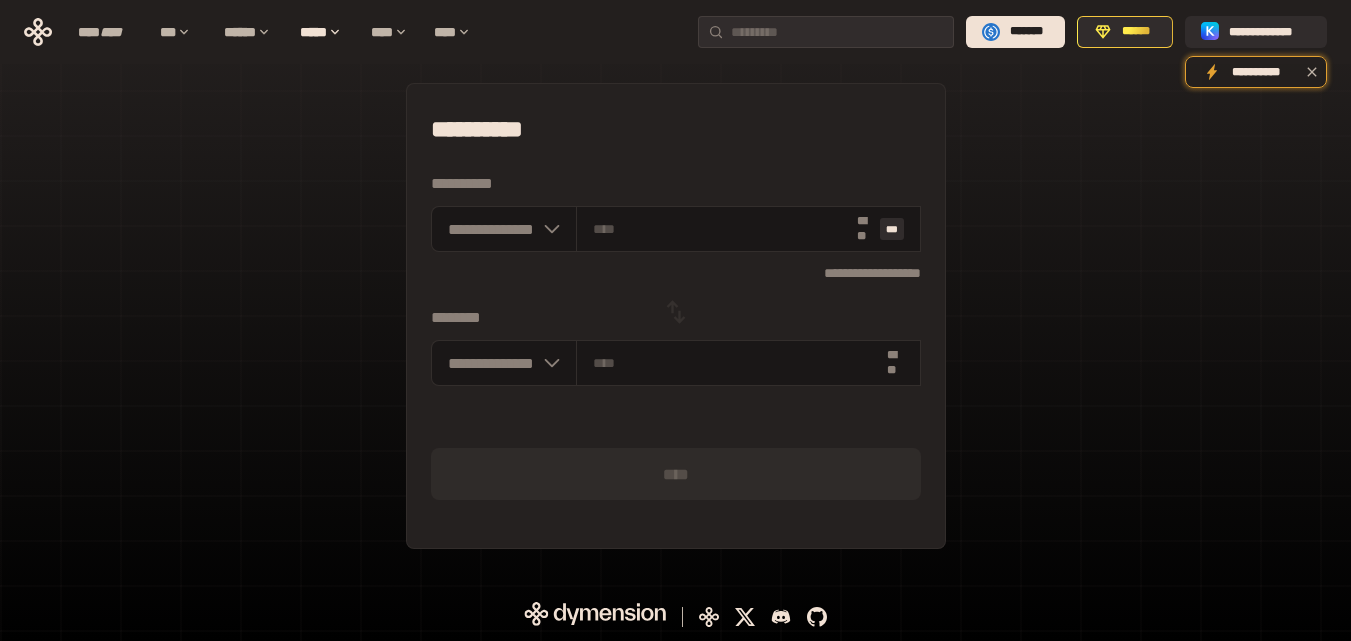 scroll, scrollTop: 0, scrollLeft: 0, axis: both 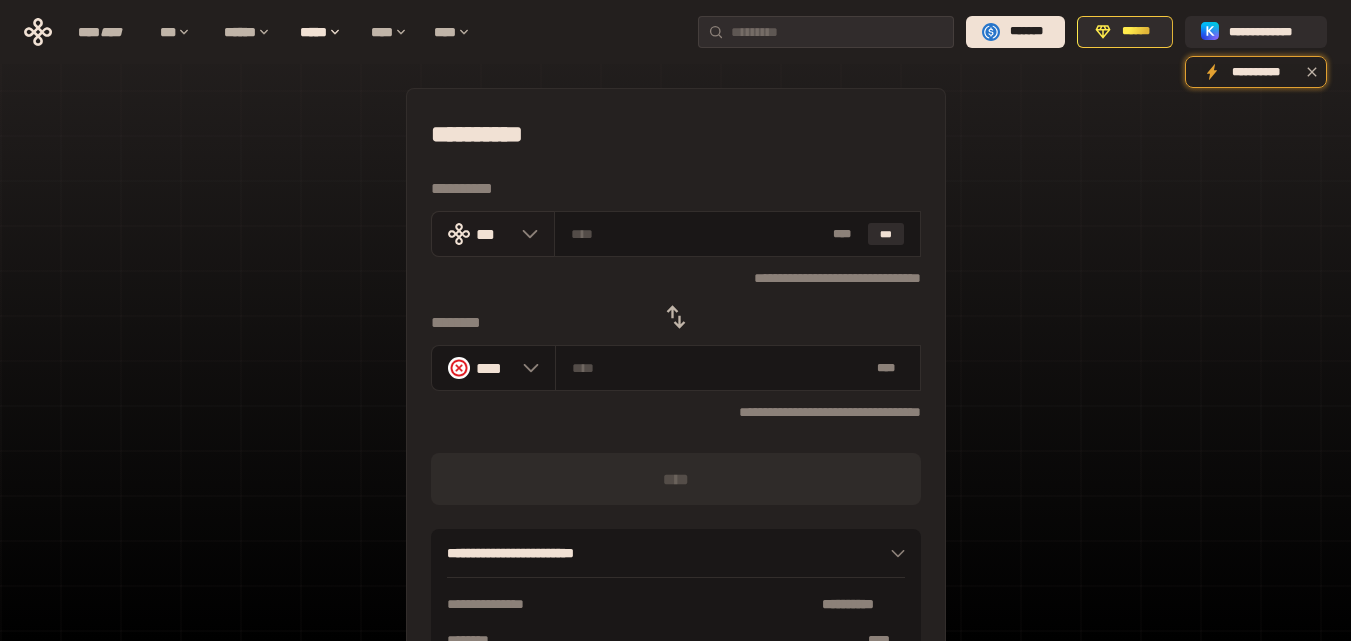 click on "***" at bounding box center (493, 234) 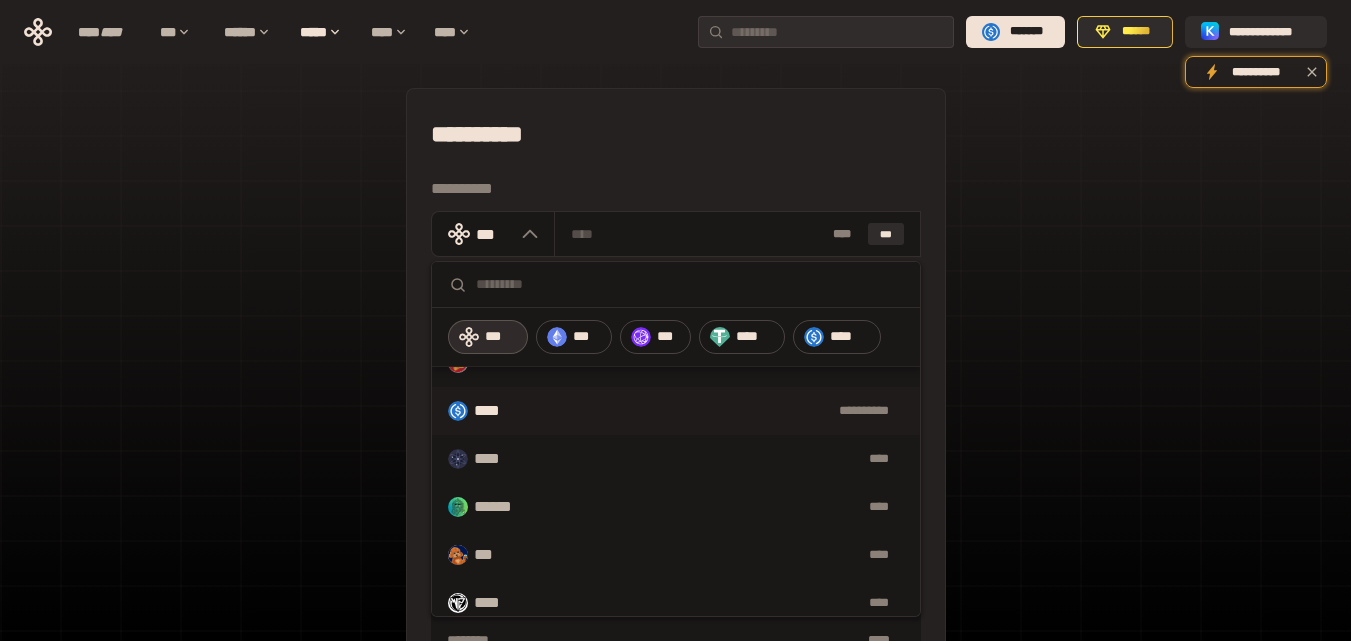 scroll, scrollTop: 0, scrollLeft: 0, axis: both 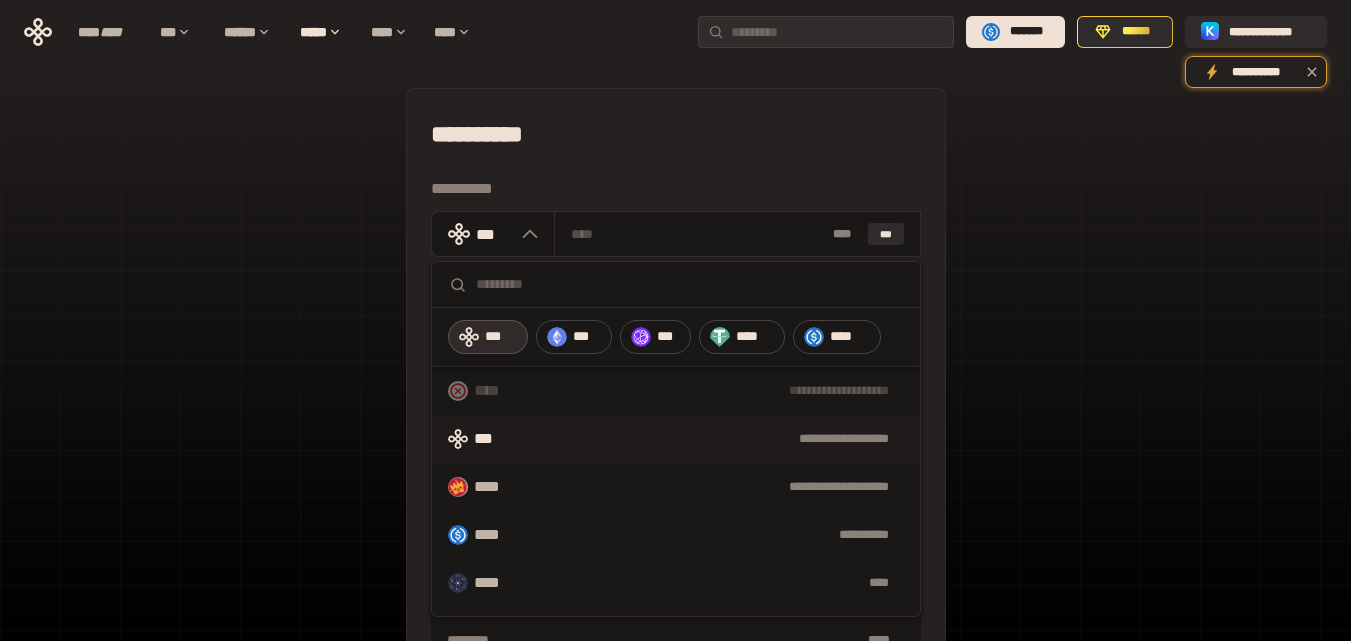 click on "**********" at bounding box center [676, 134] 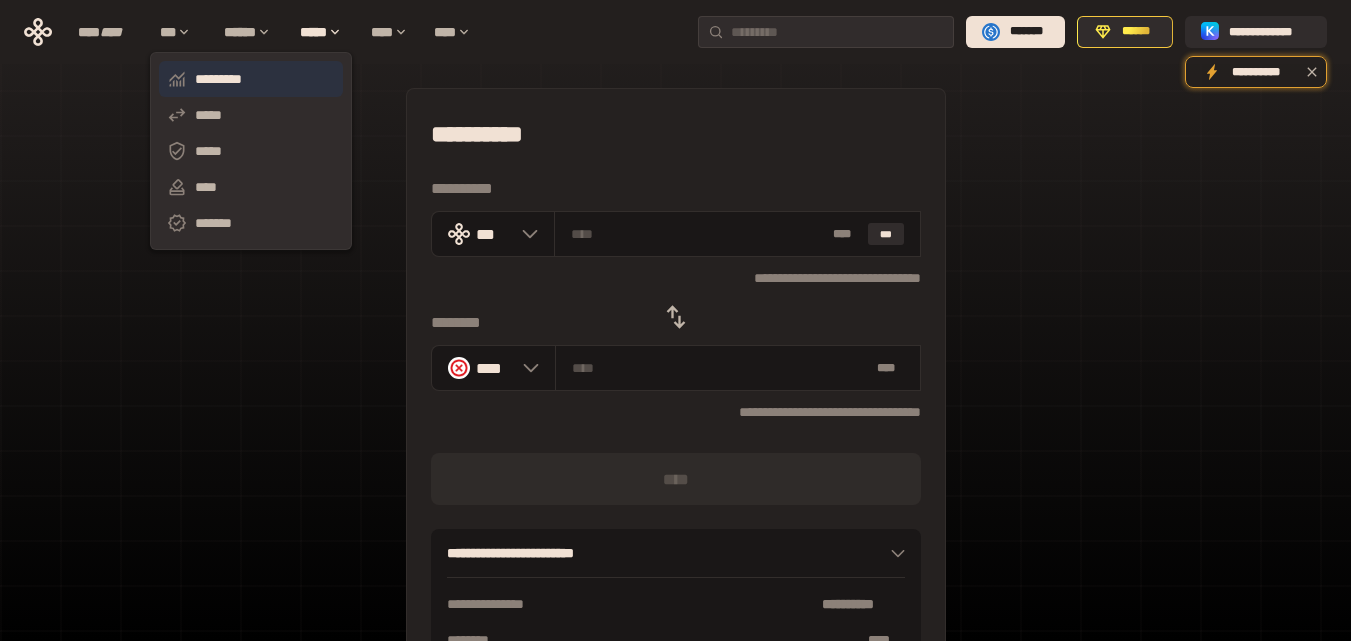 click 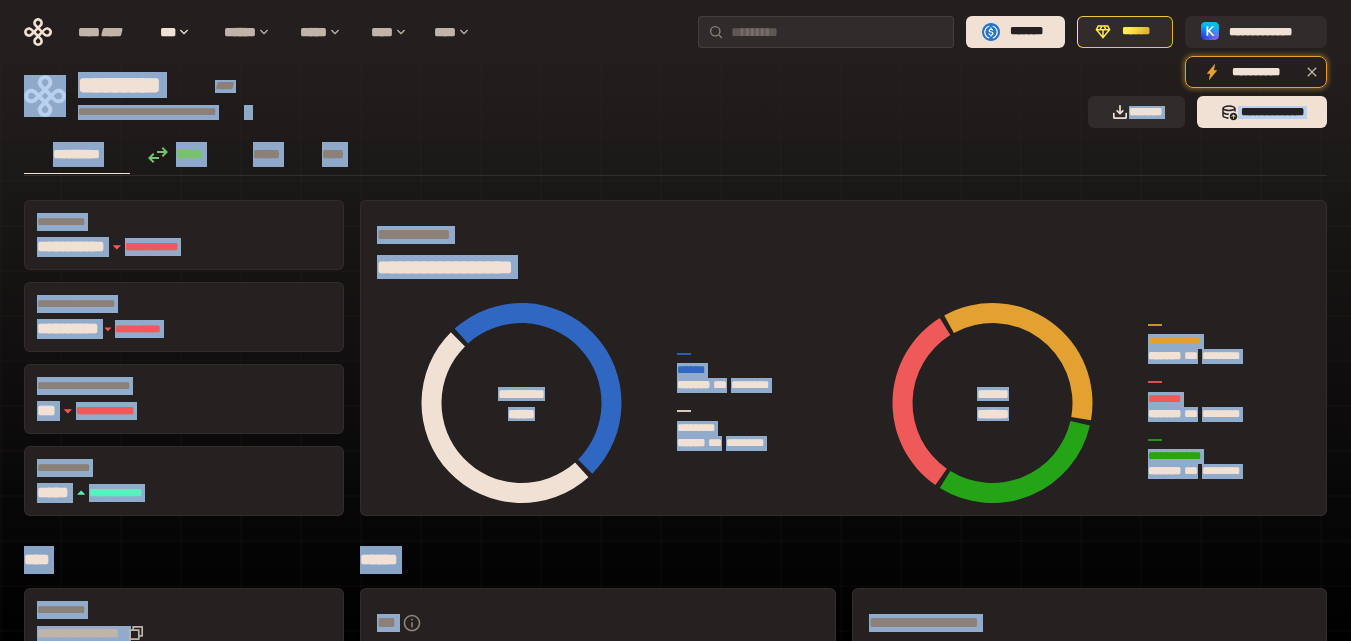 click at bounding box center [675, 672] 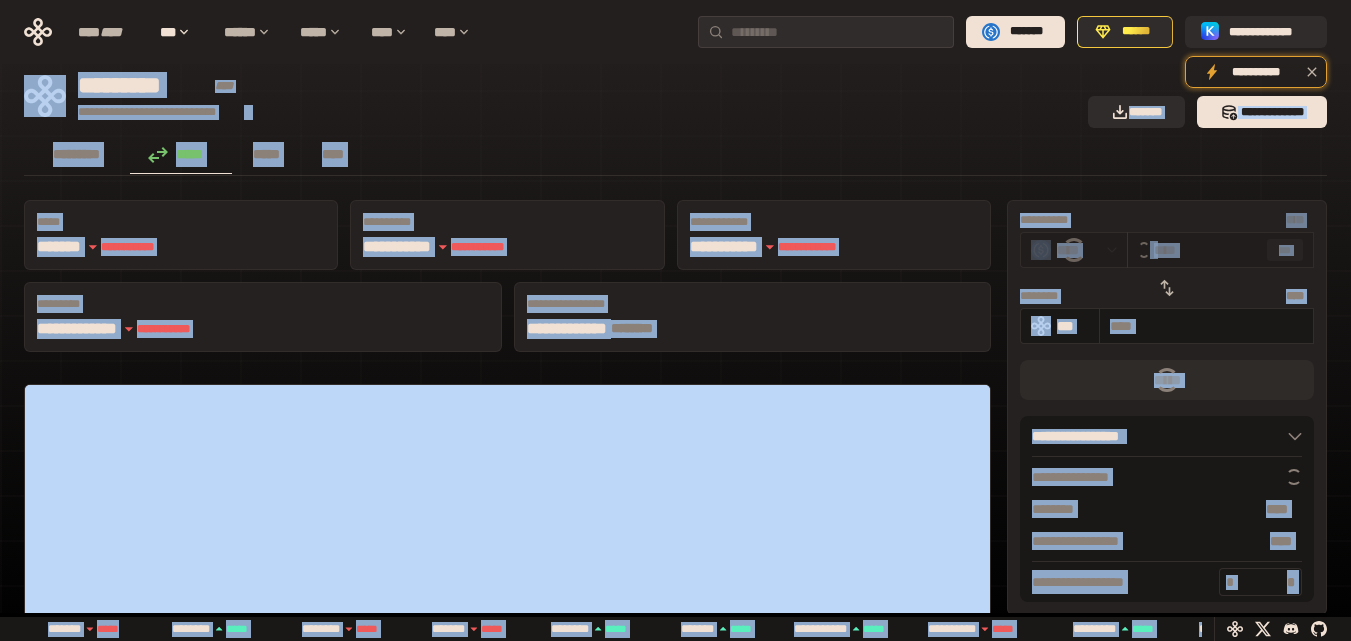 click on "********* ***** ***** ****" at bounding box center (675, 156) 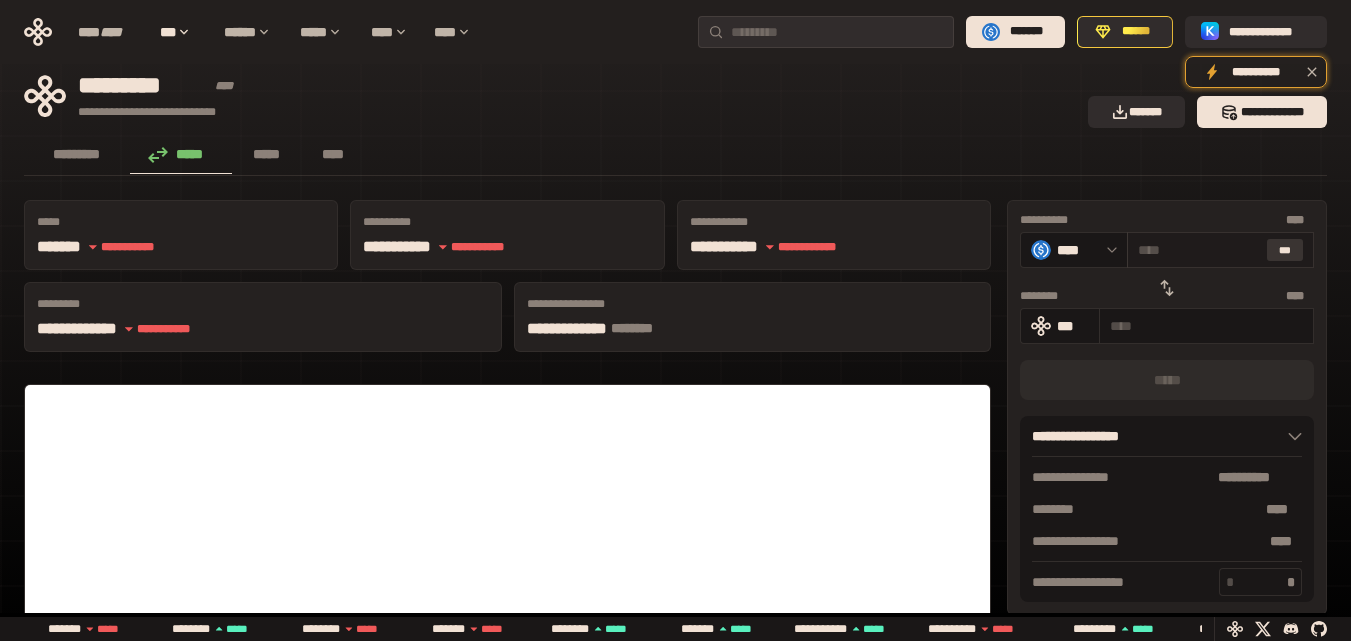 click on "***" at bounding box center [1285, 250] 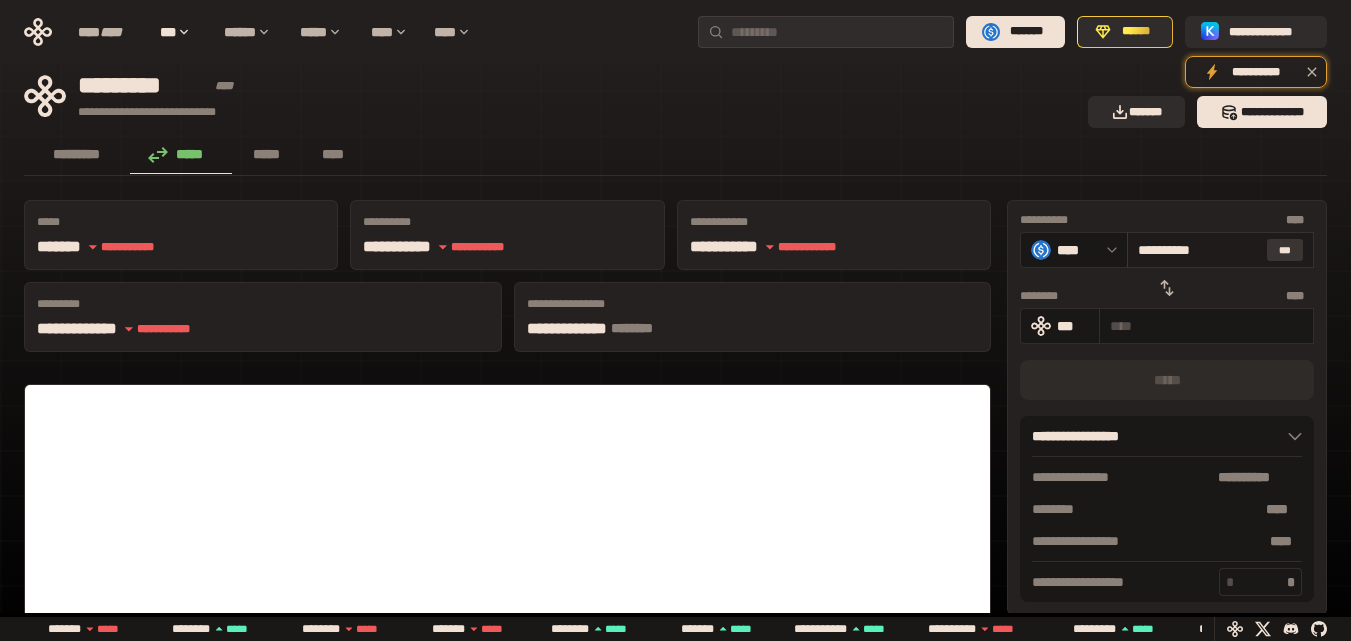 type on "**********" 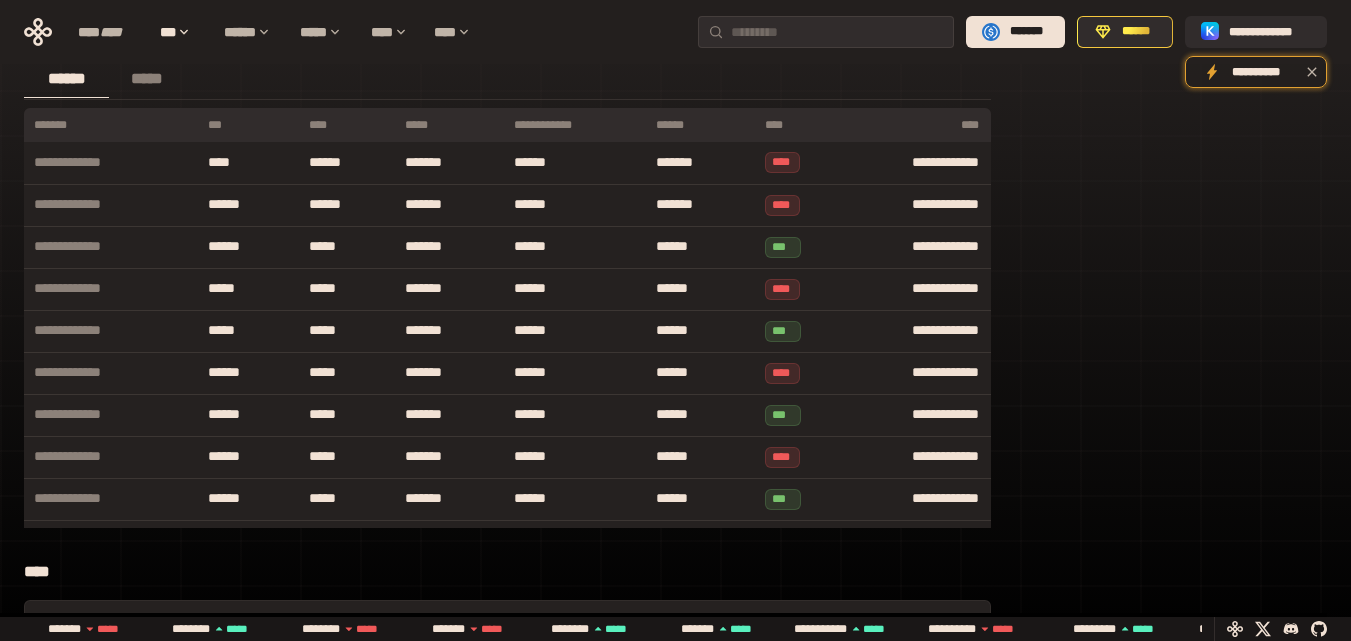 scroll, scrollTop: 811, scrollLeft: 0, axis: vertical 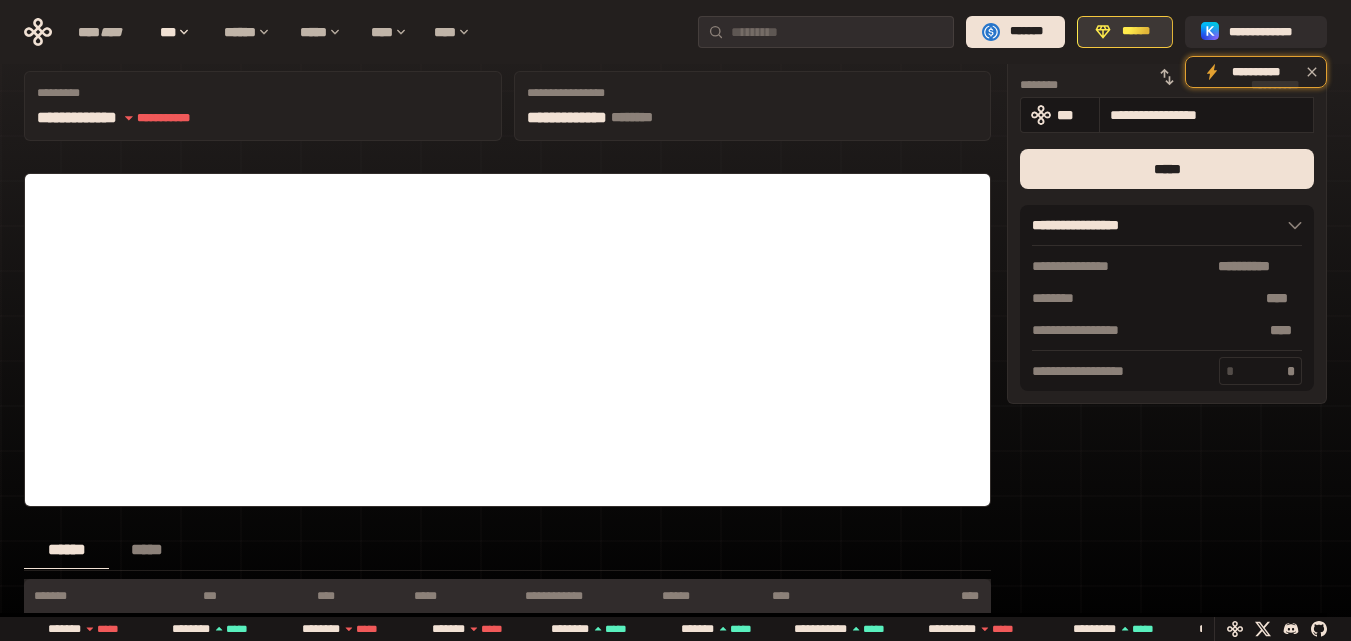 click on "******" at bounding box center (1136, 32) 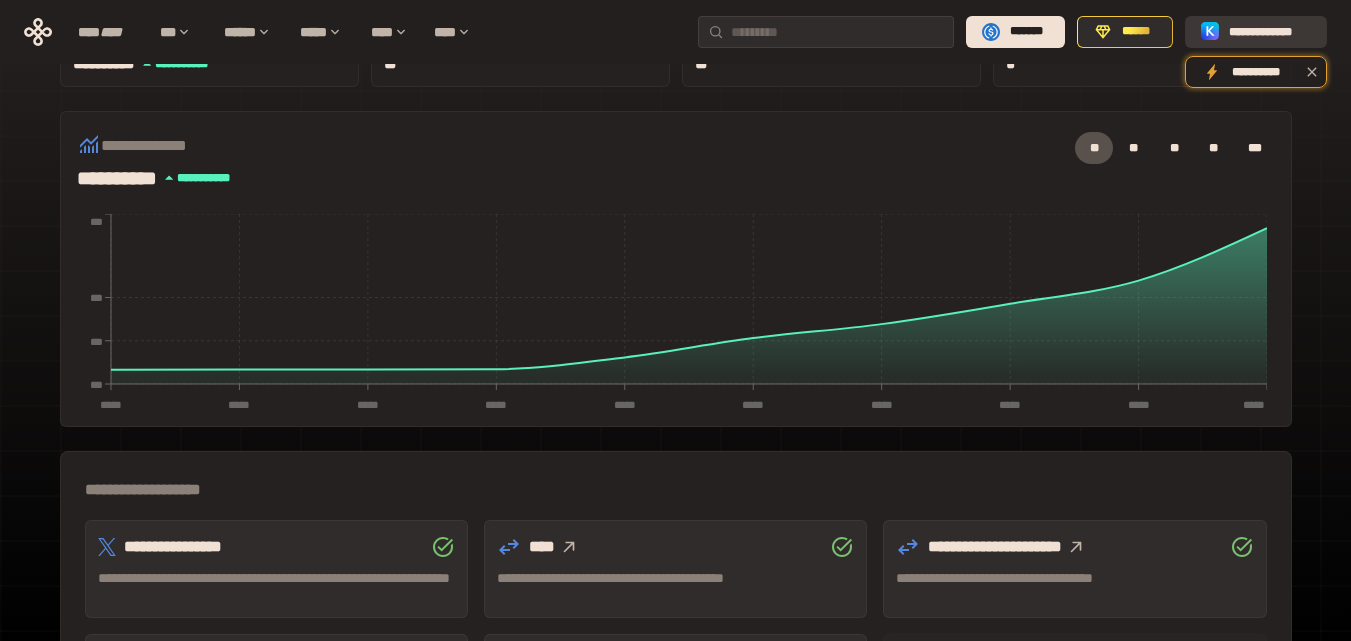 click on "**********" at bounding box center [1256, 32] 